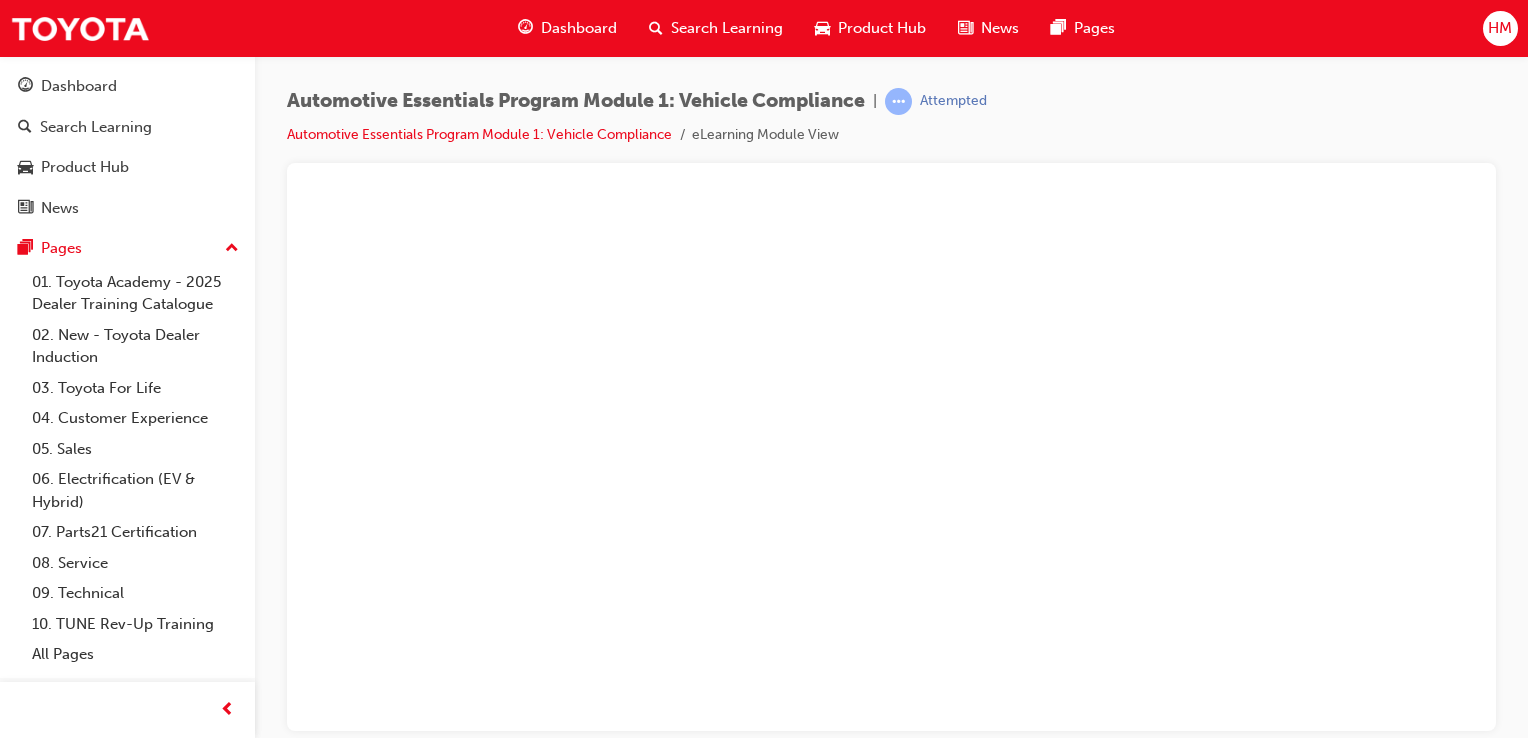 scroll, scrollTop: 0, scrollLeft: 0, axis: both 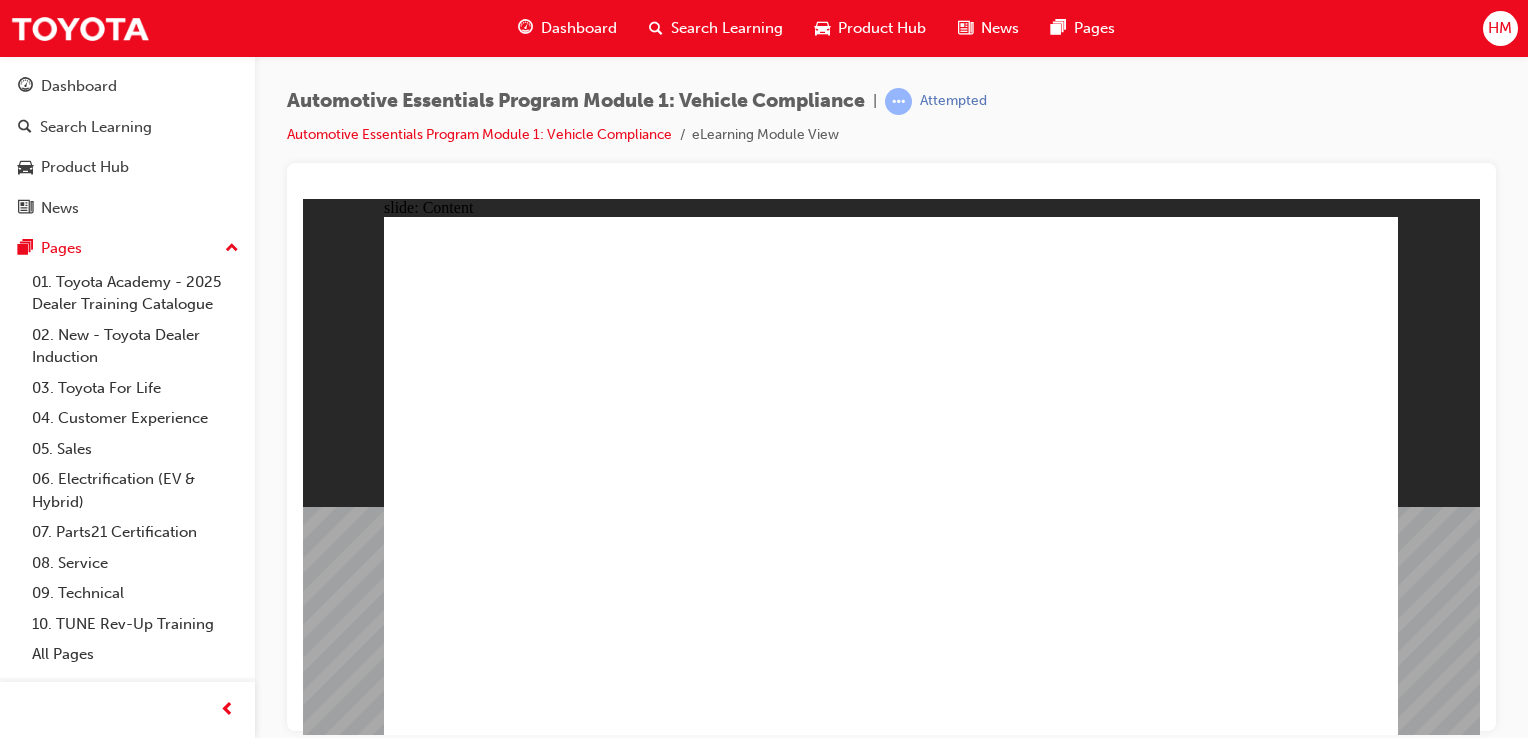 click 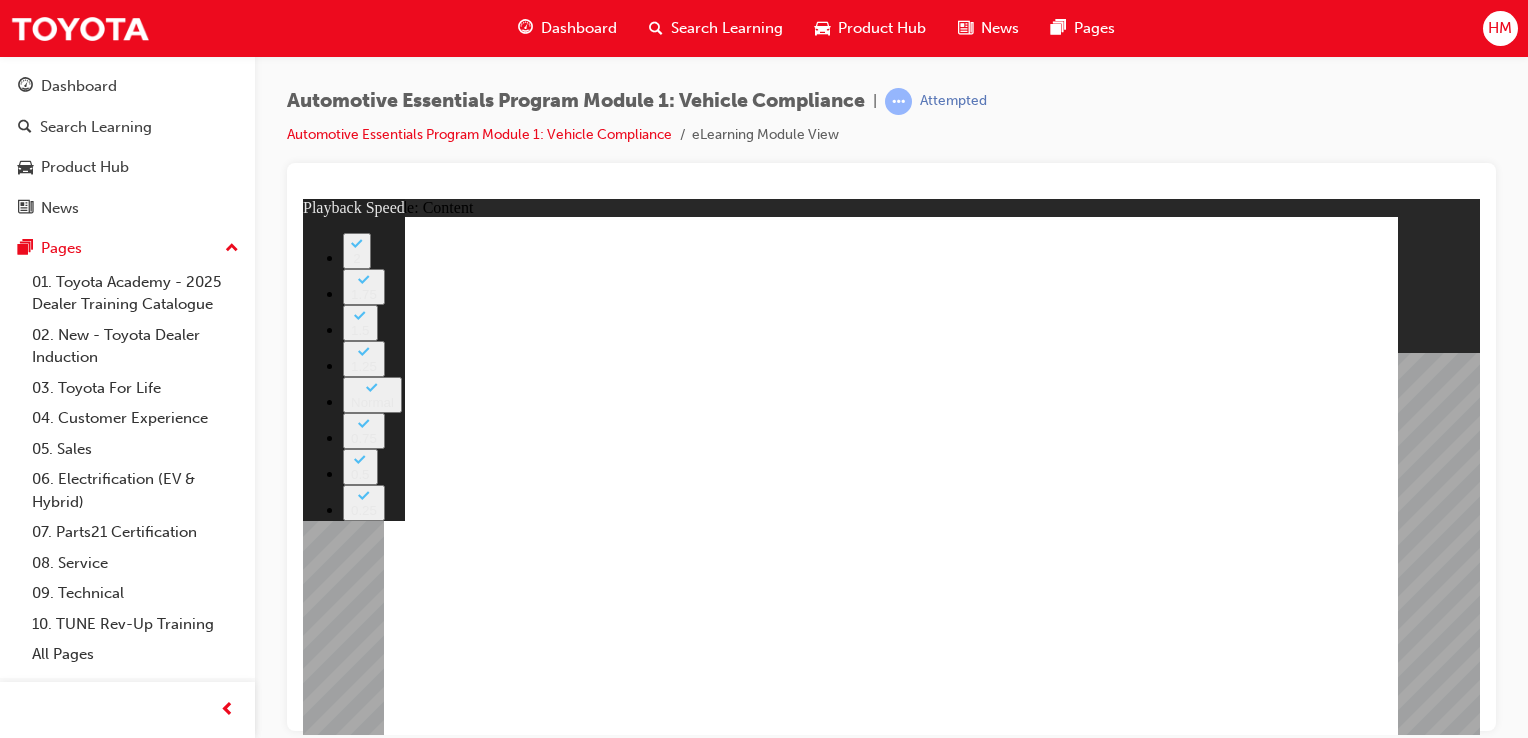 click 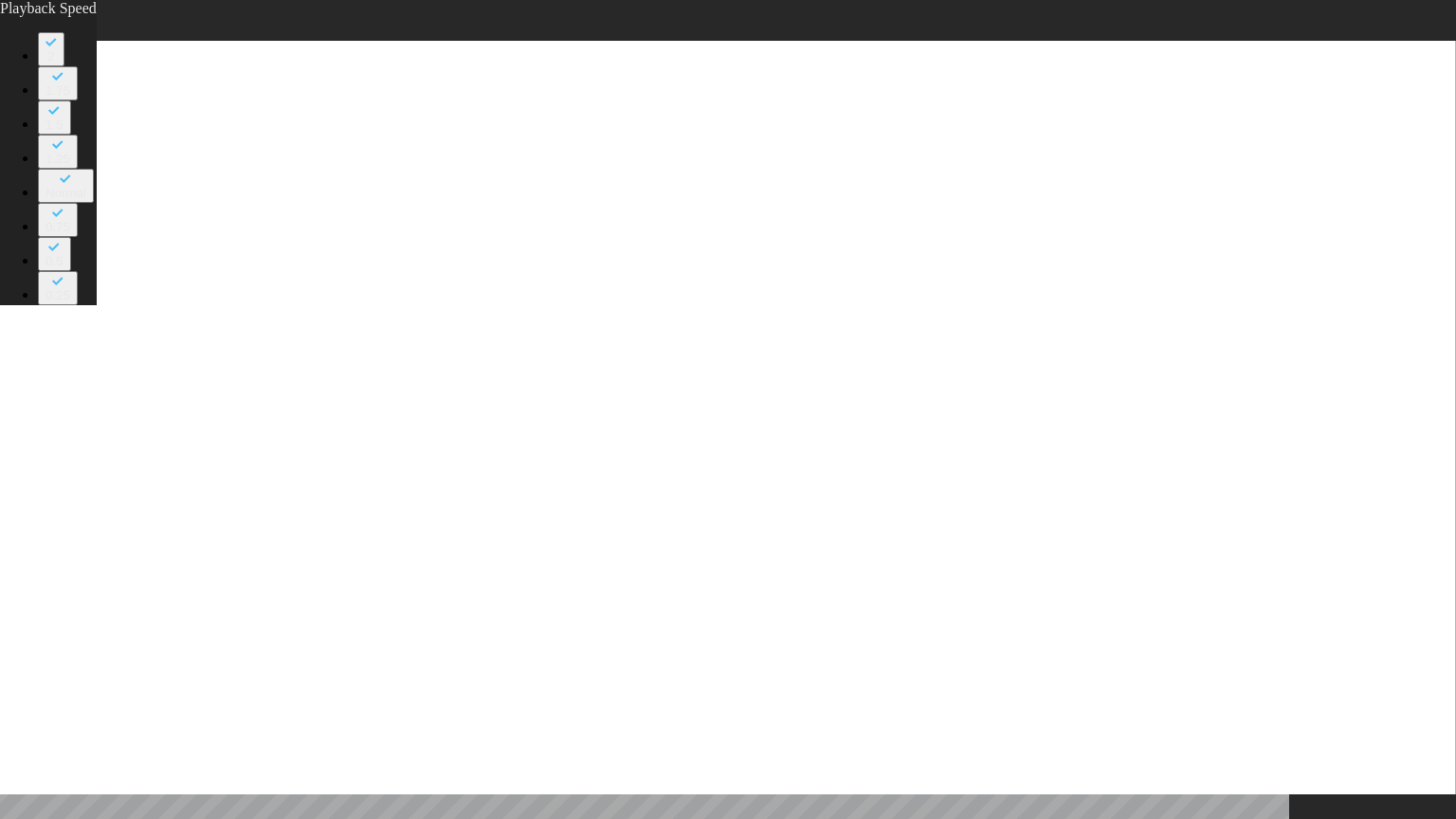 click at bounding box center (1024, 7389) 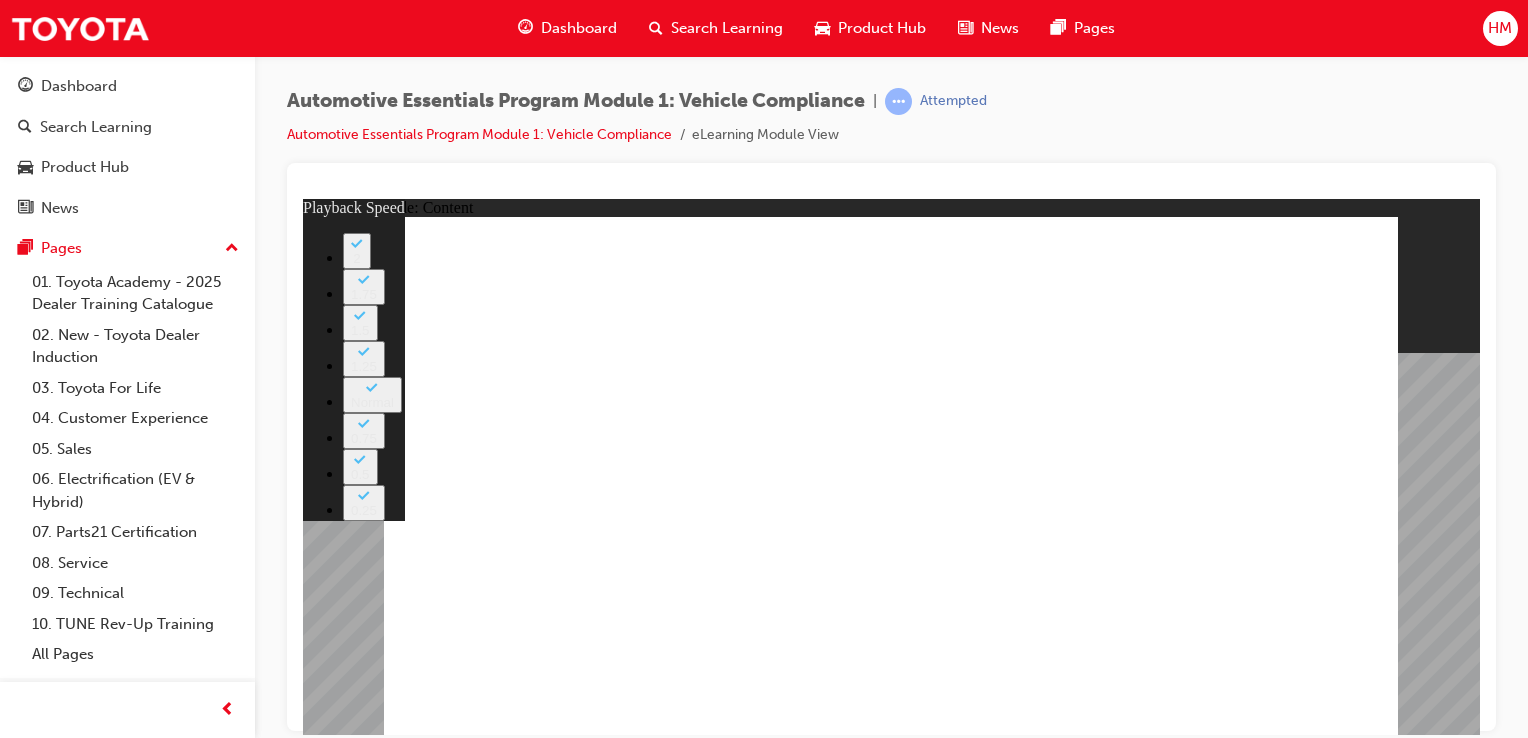 click 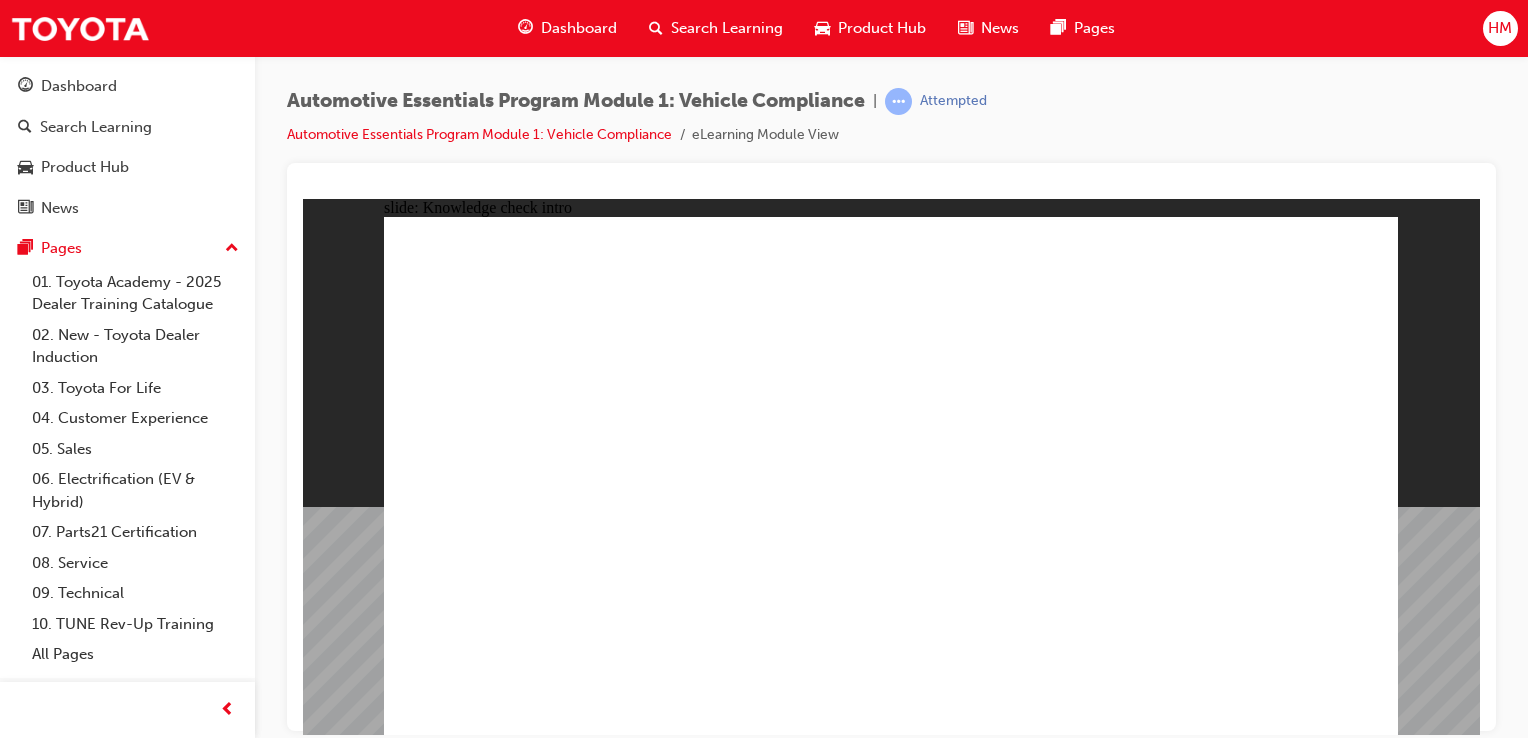 click 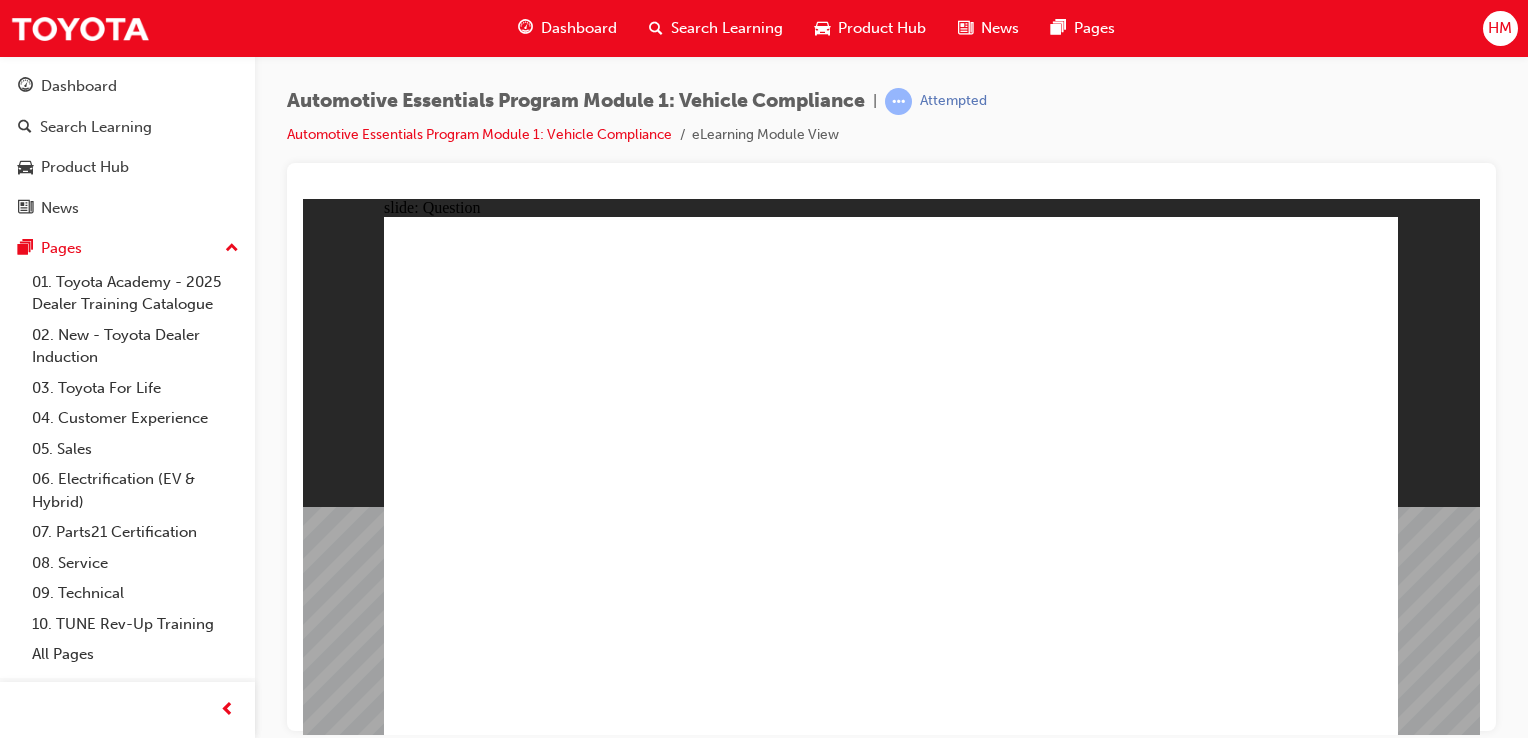 click 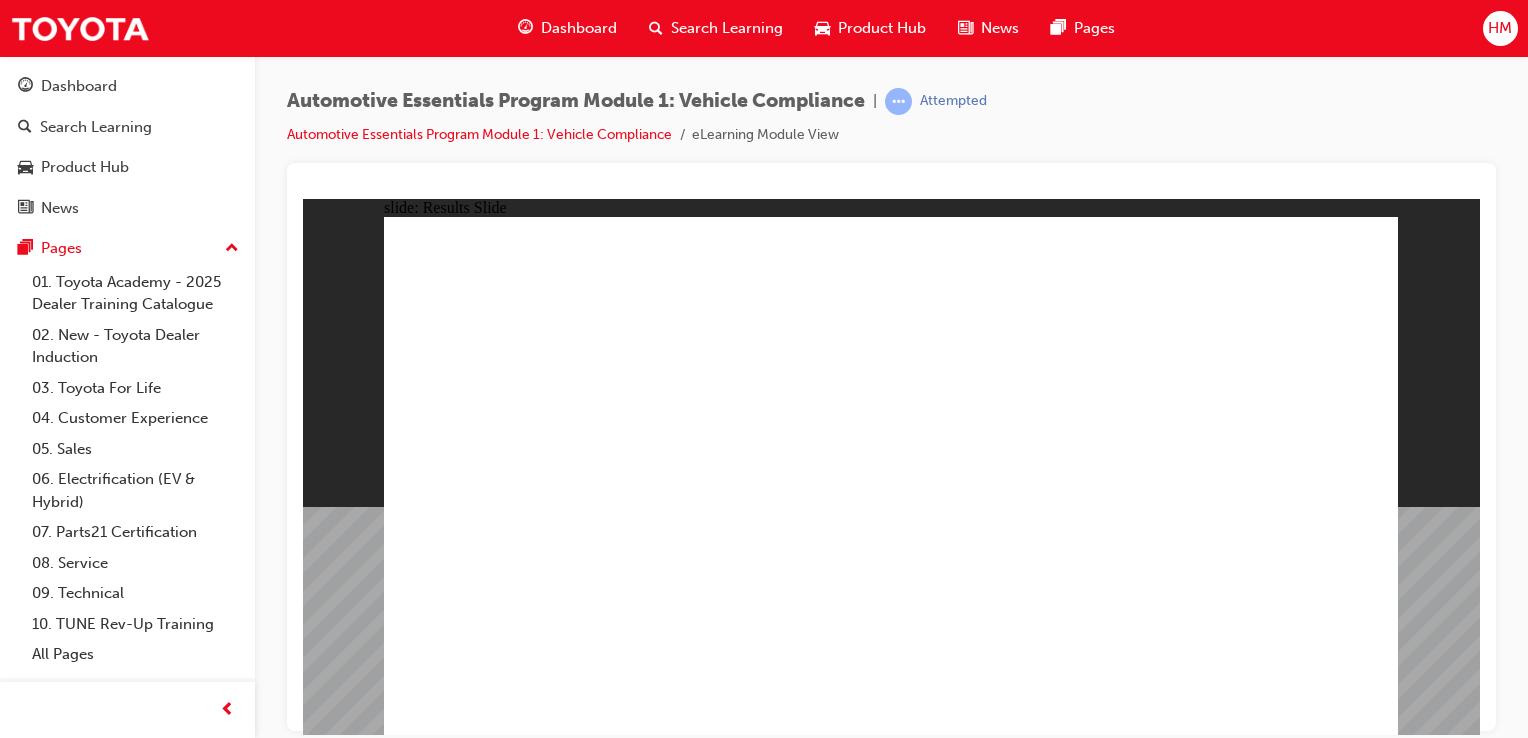 click 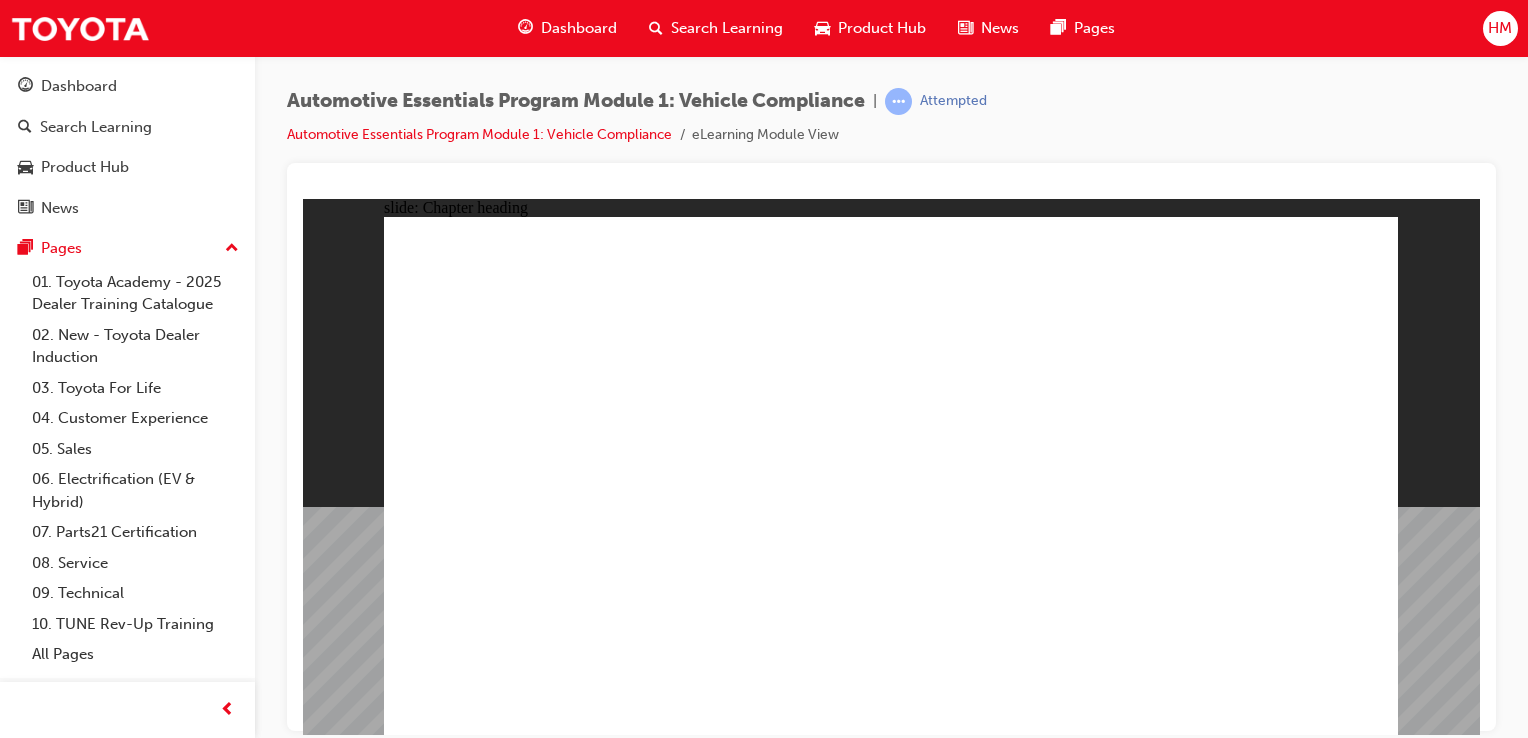click 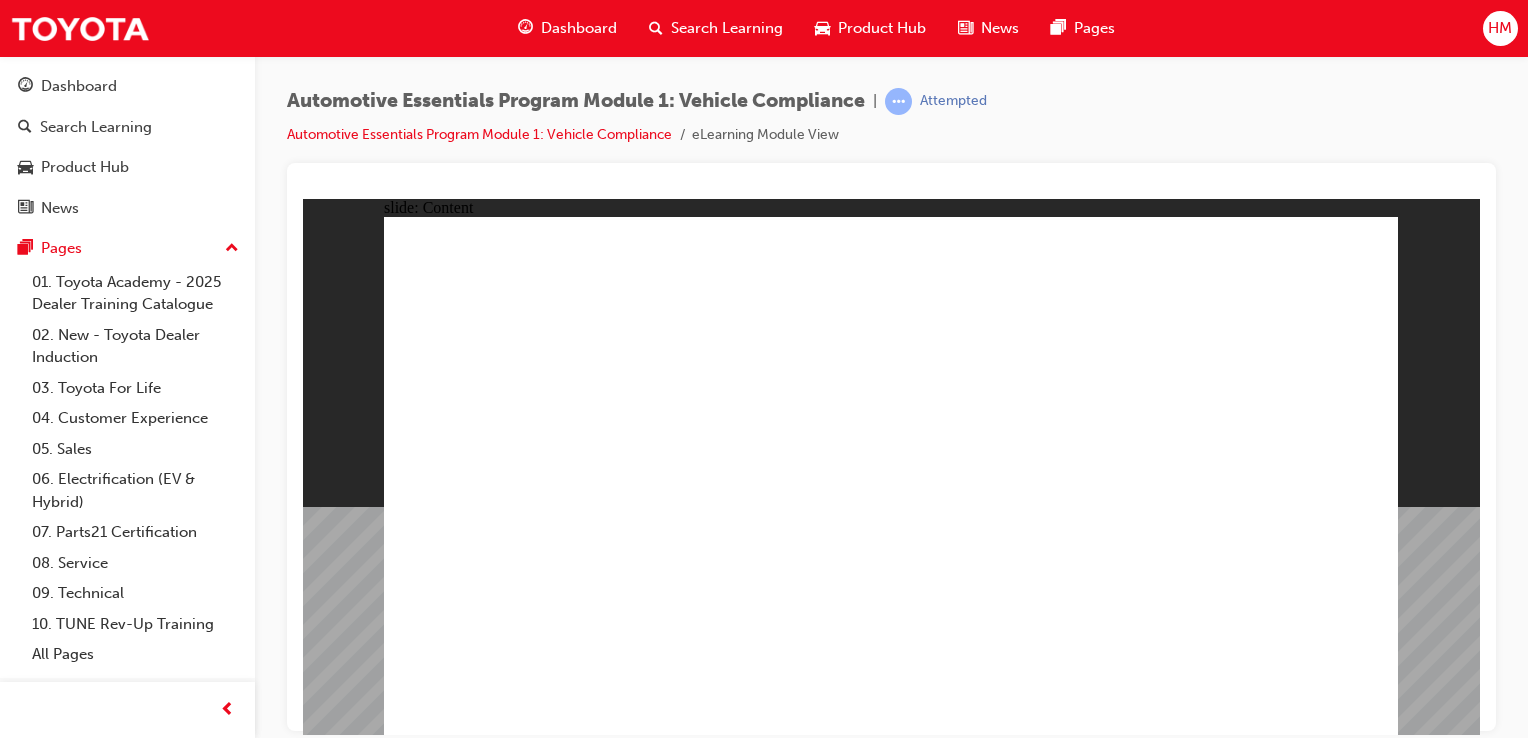 click 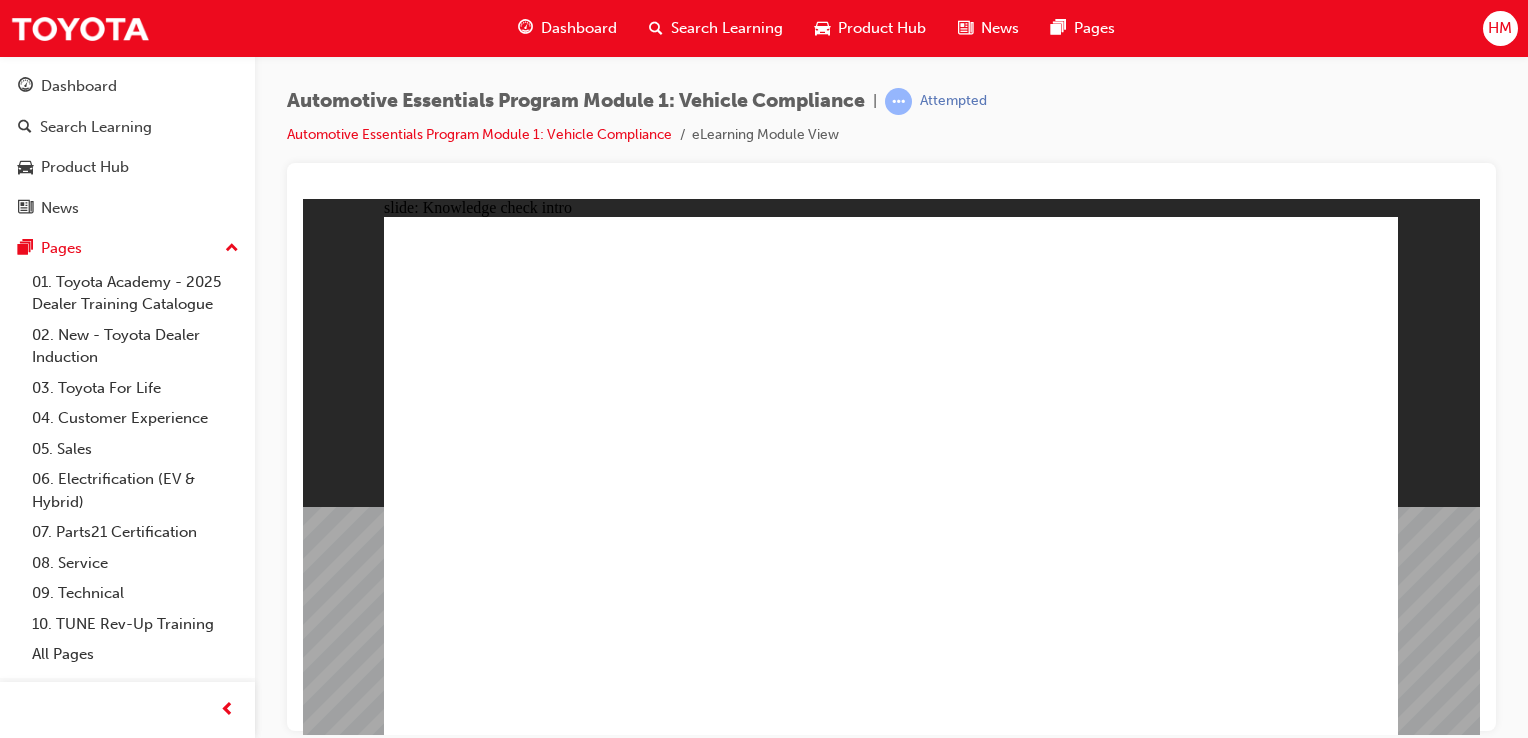 click 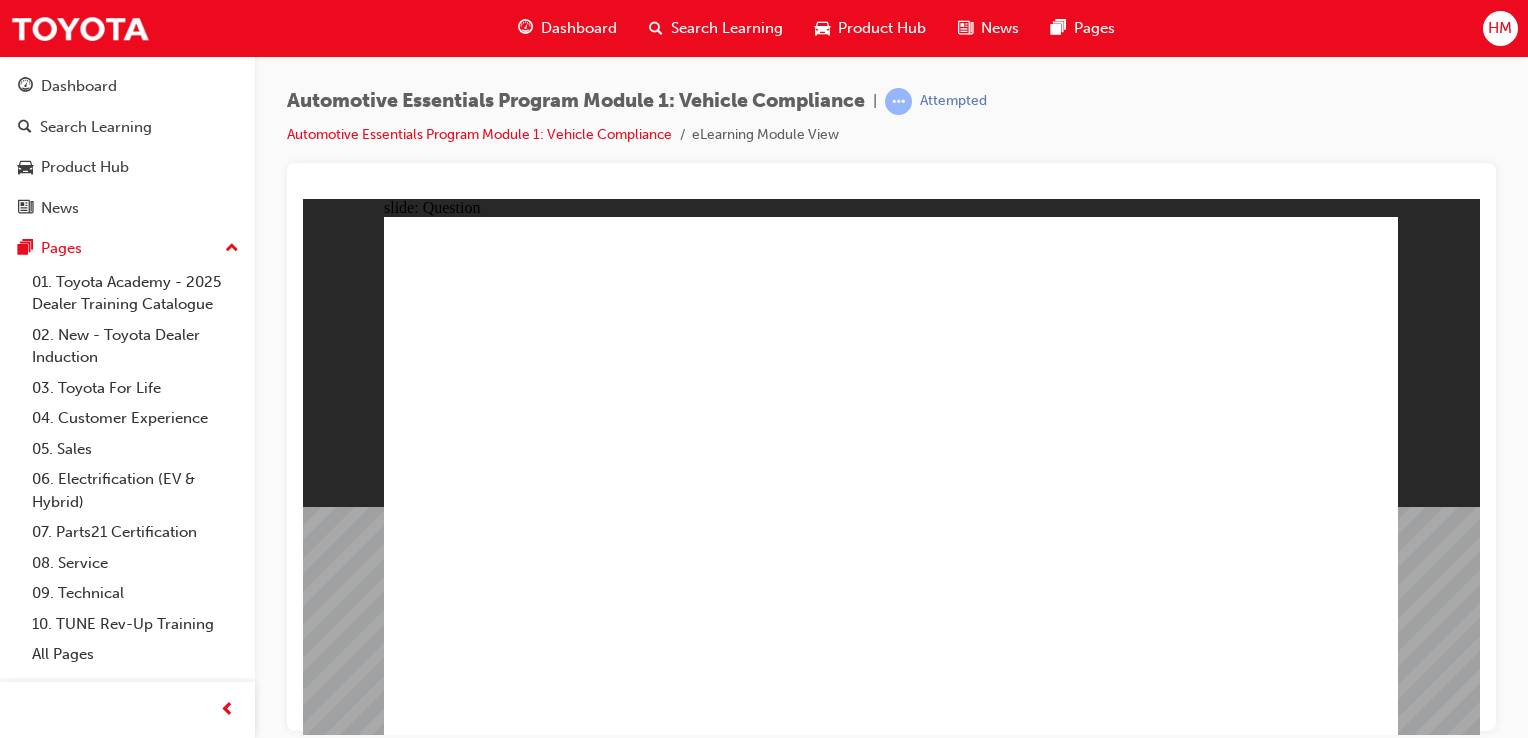 click 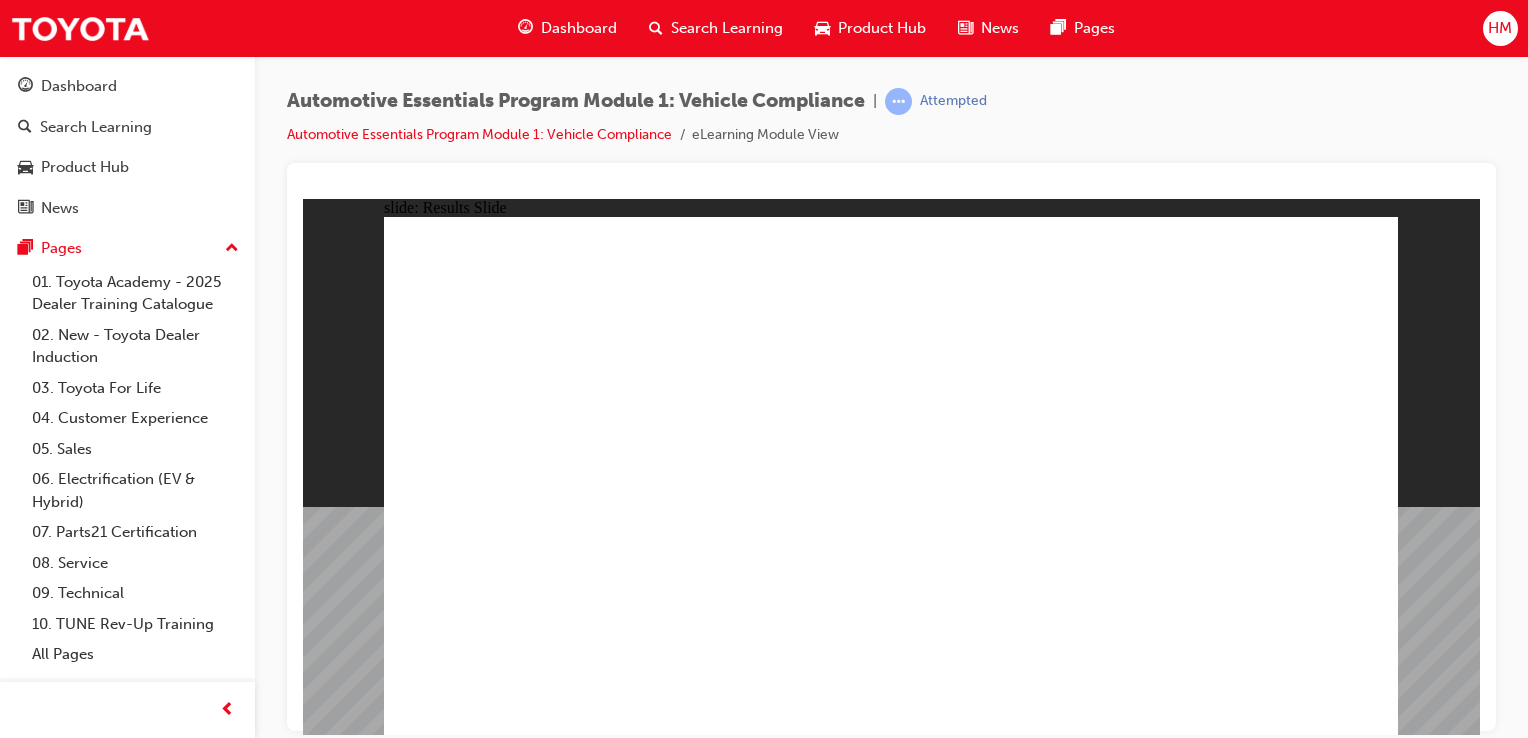 click 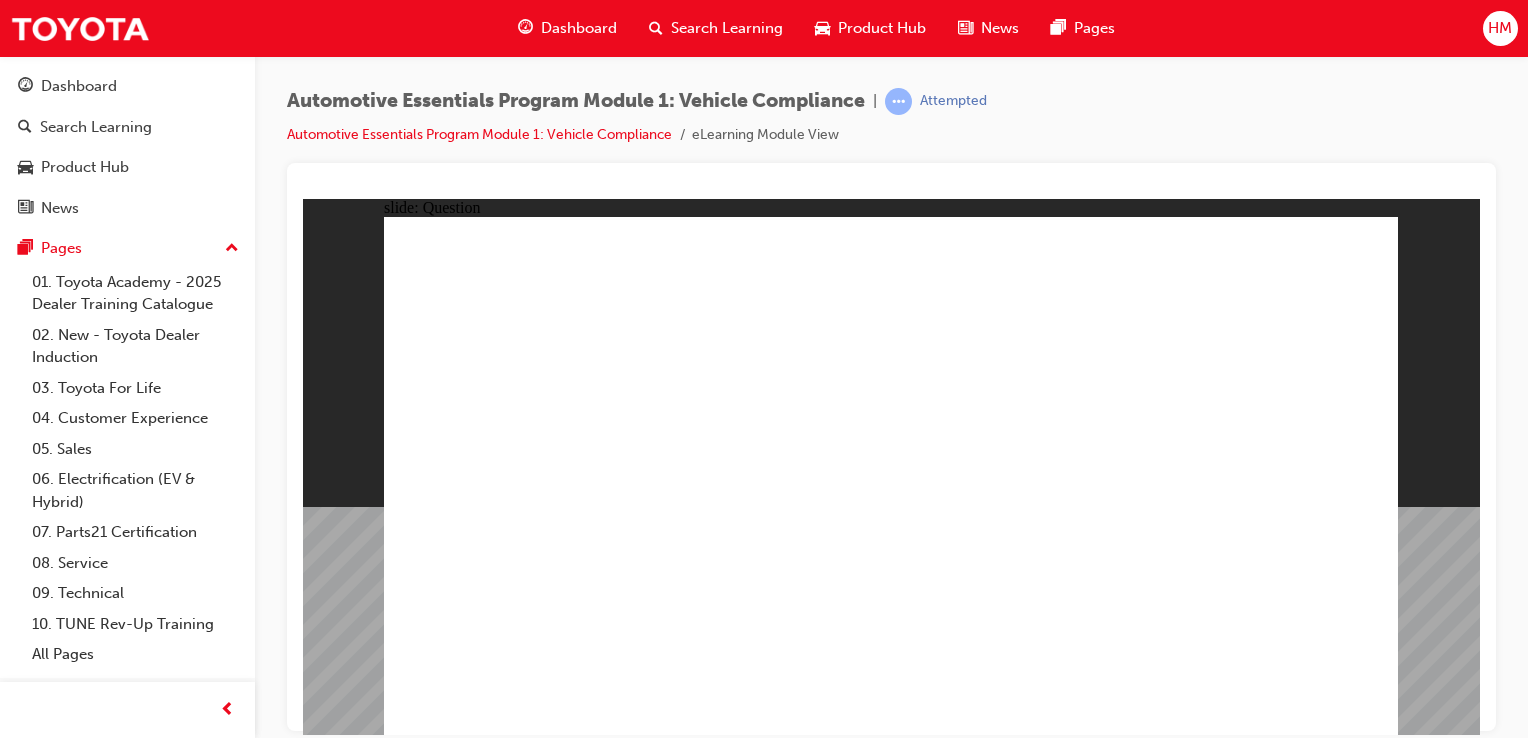 click 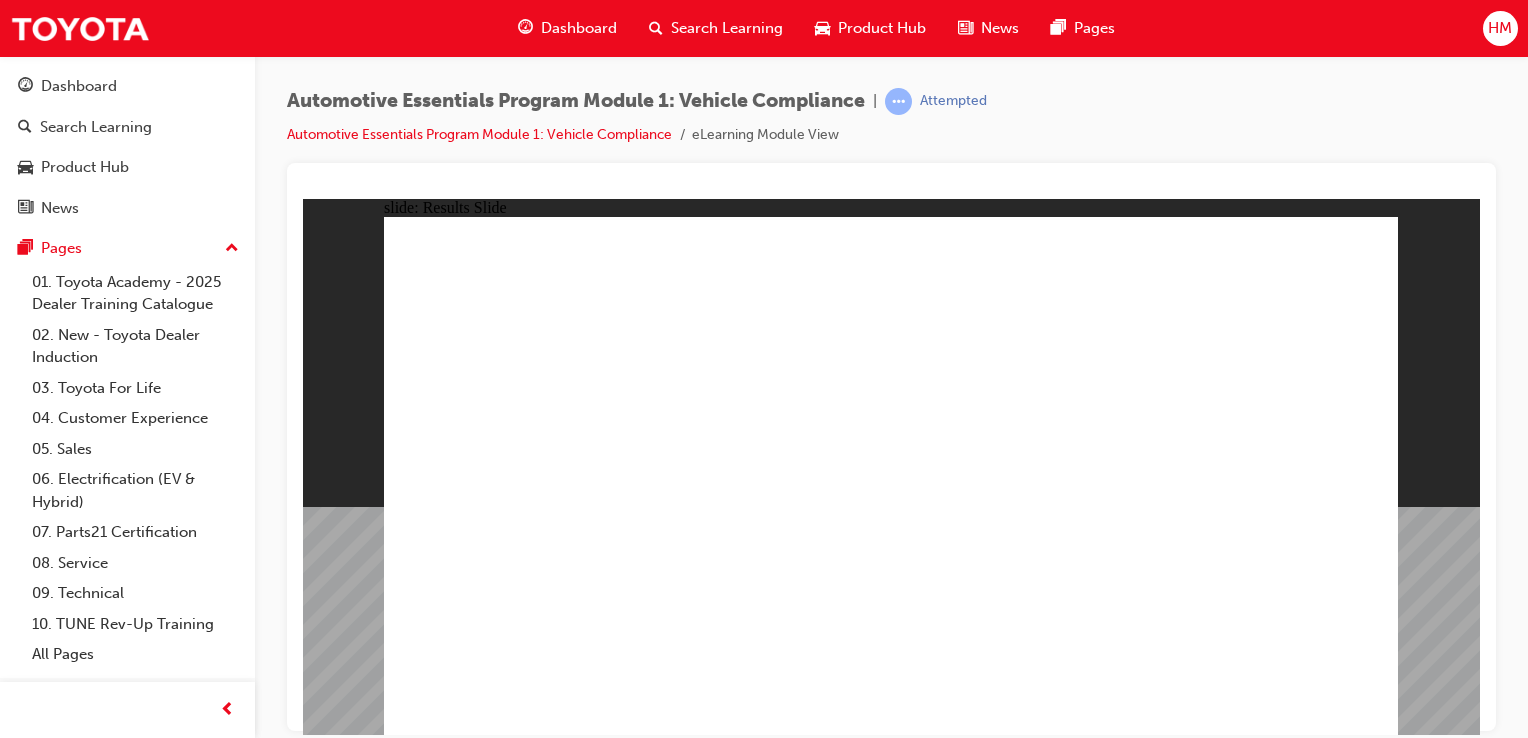 click 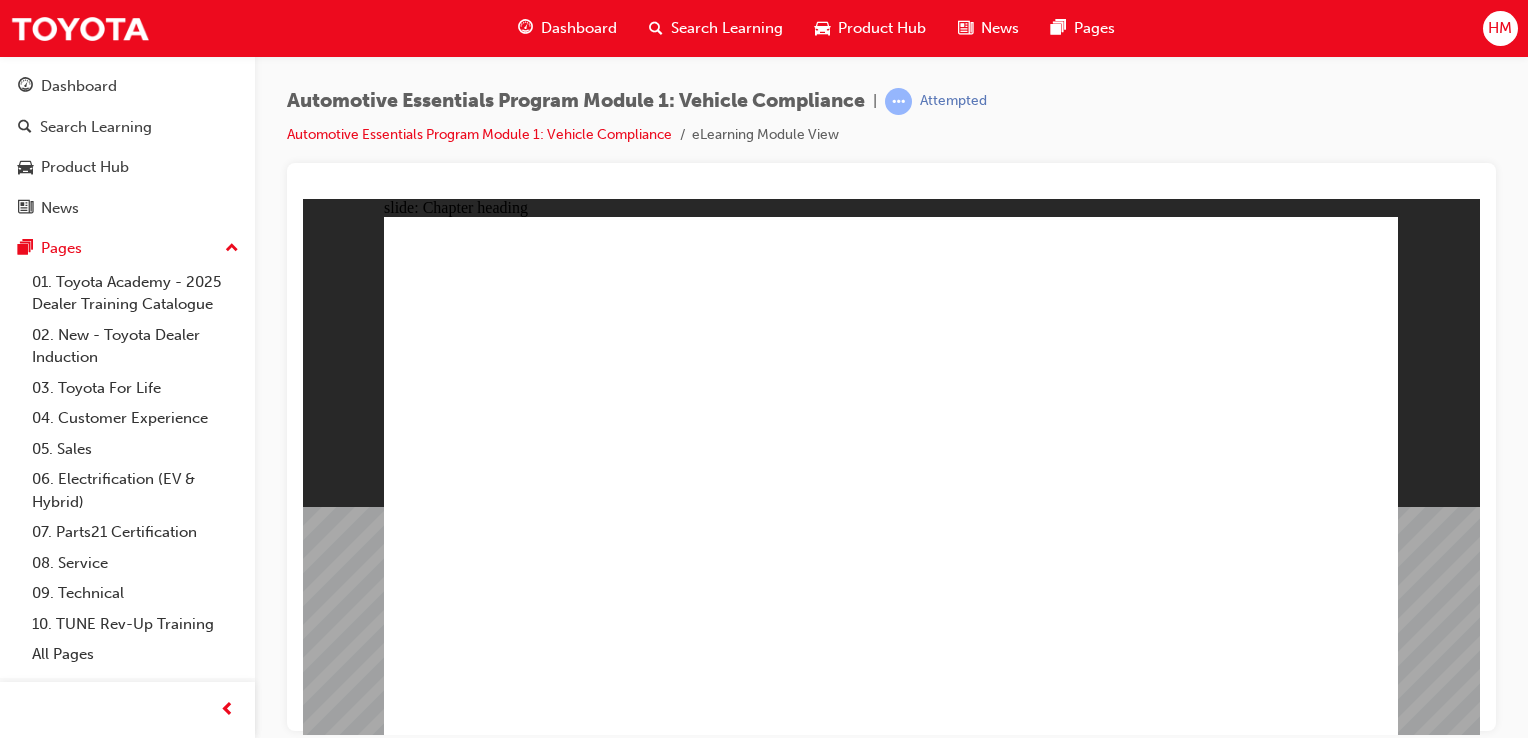click 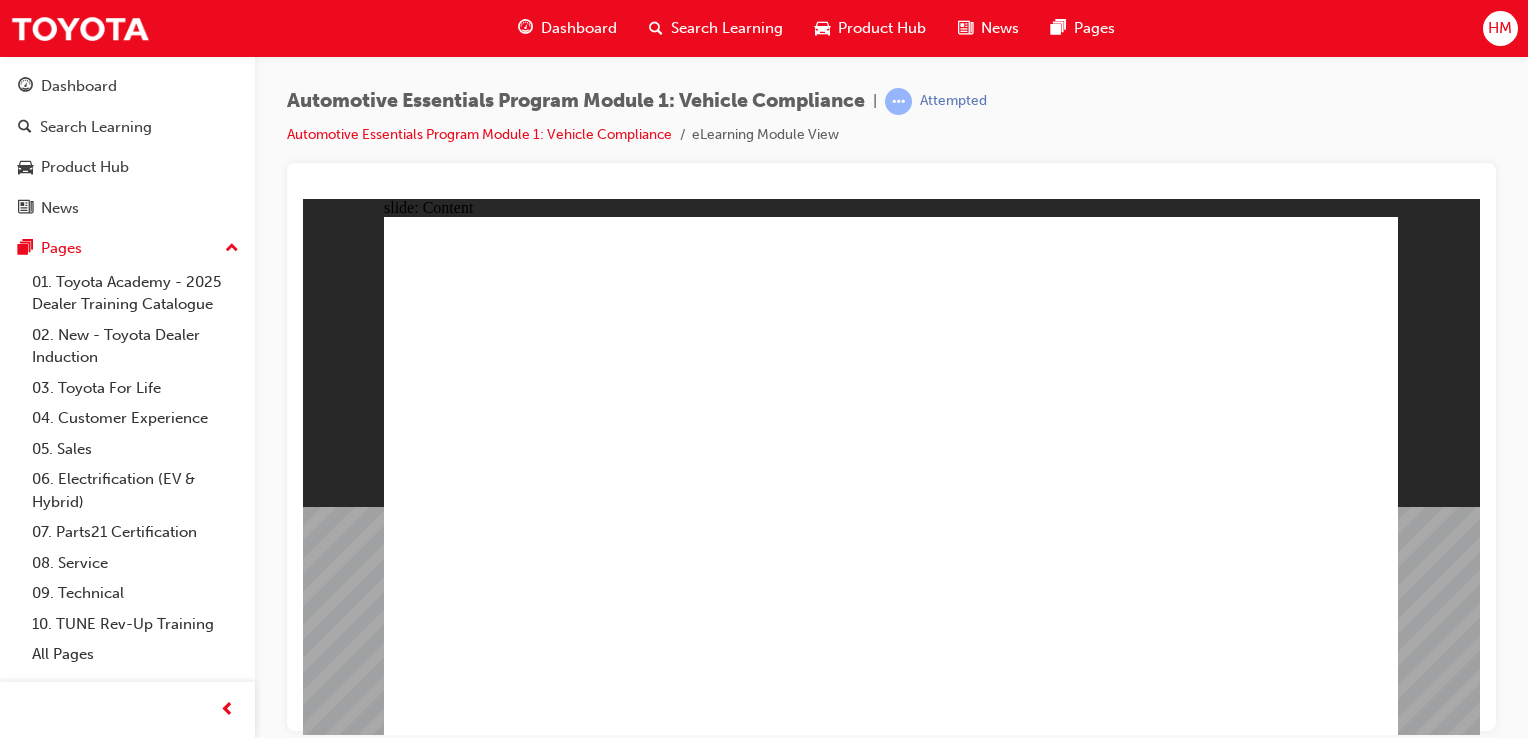 click 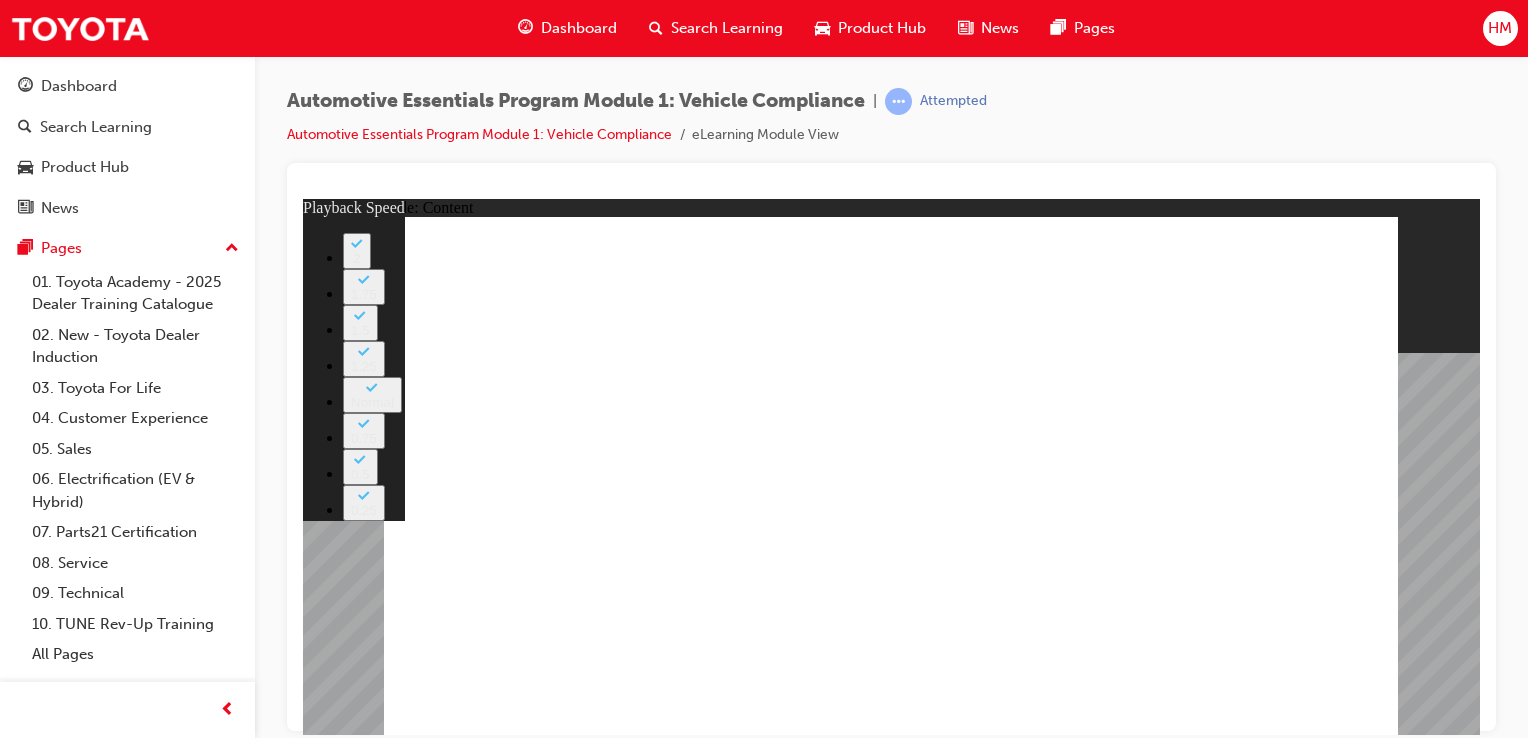 type on "35" 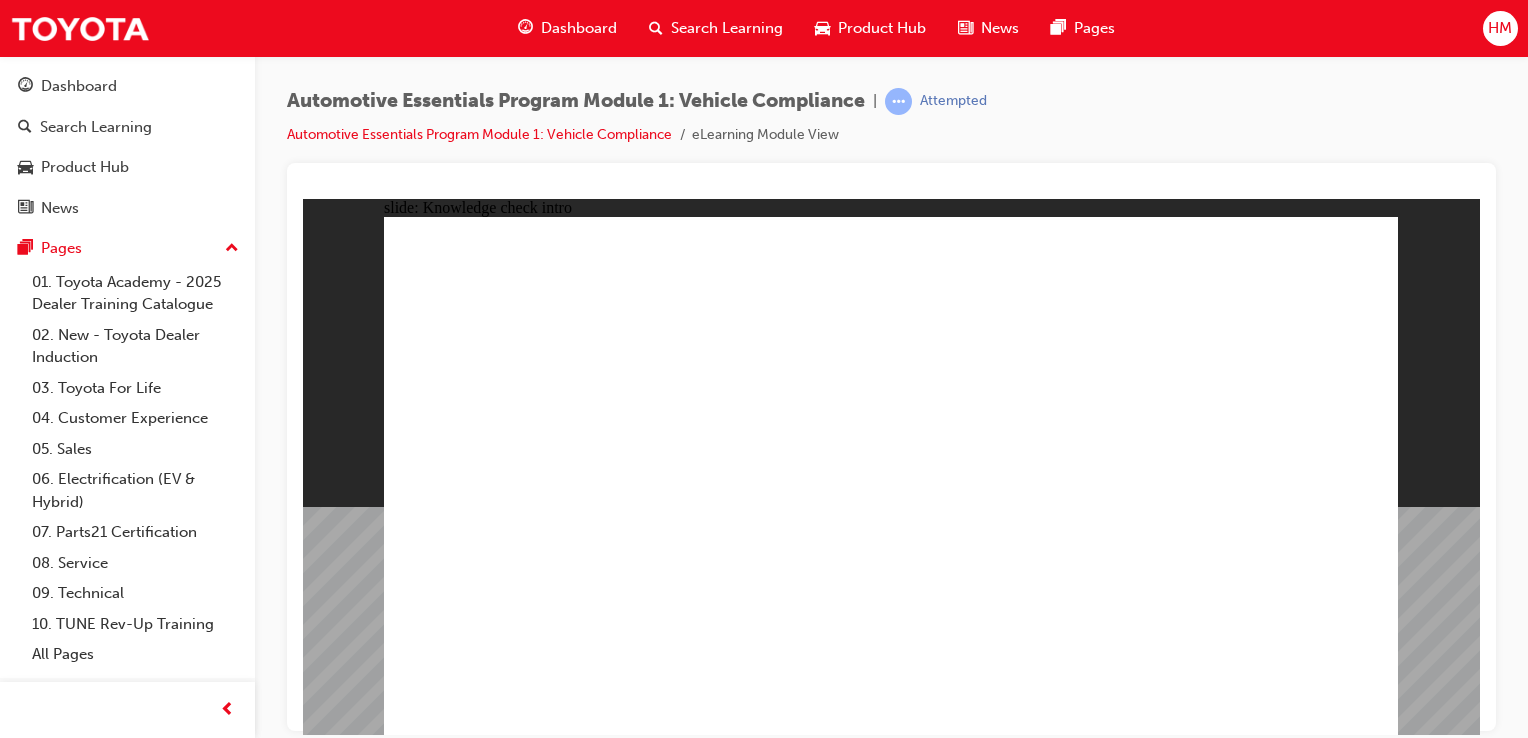 click 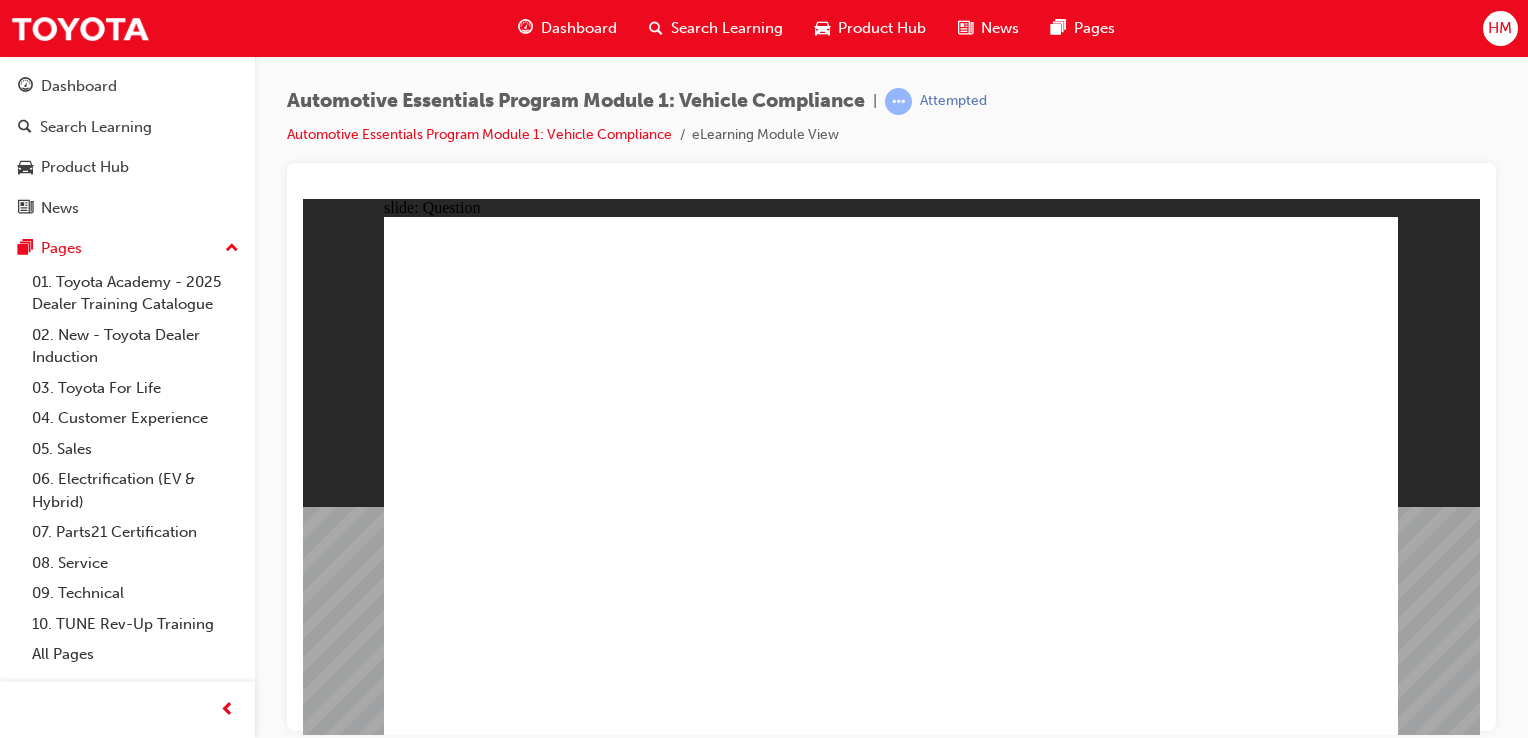 click 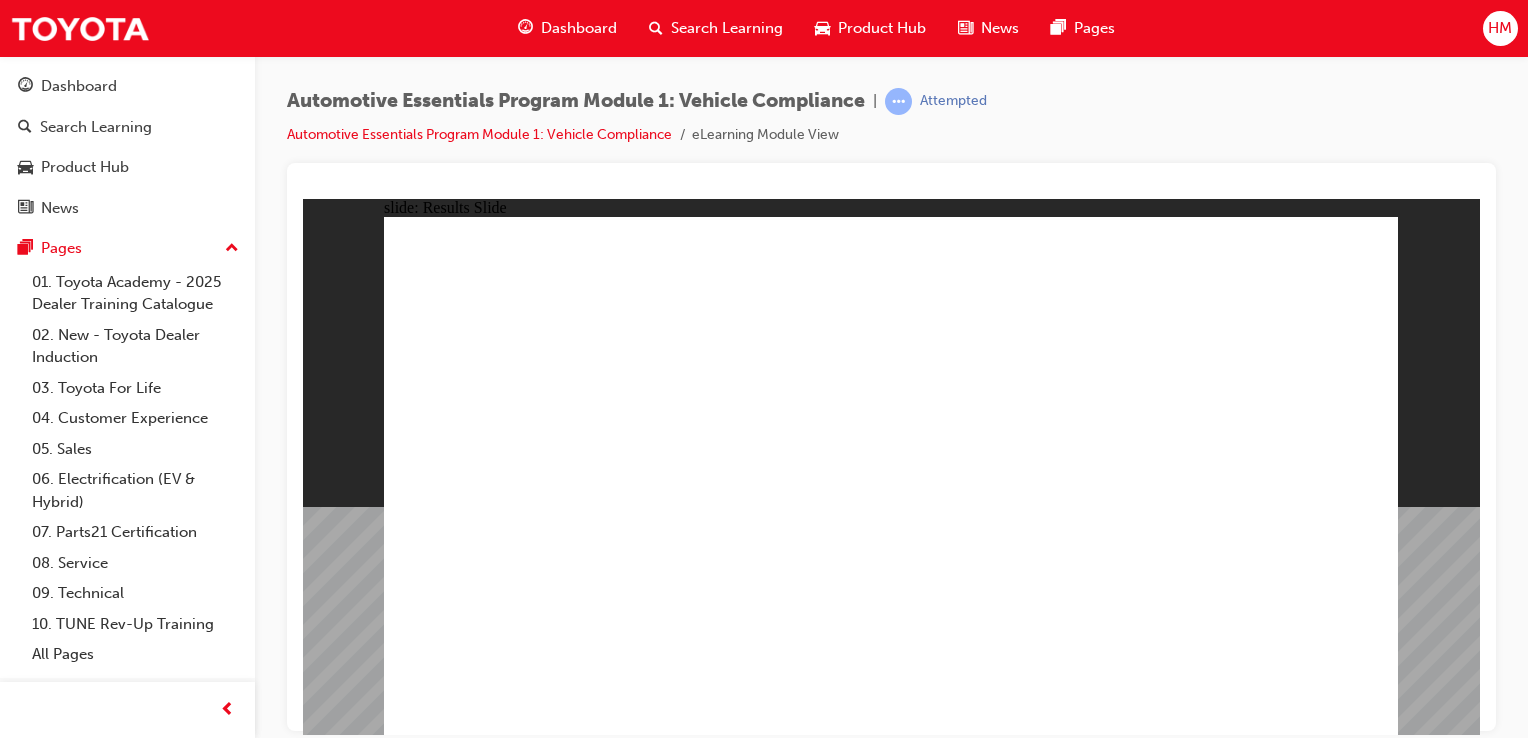 click 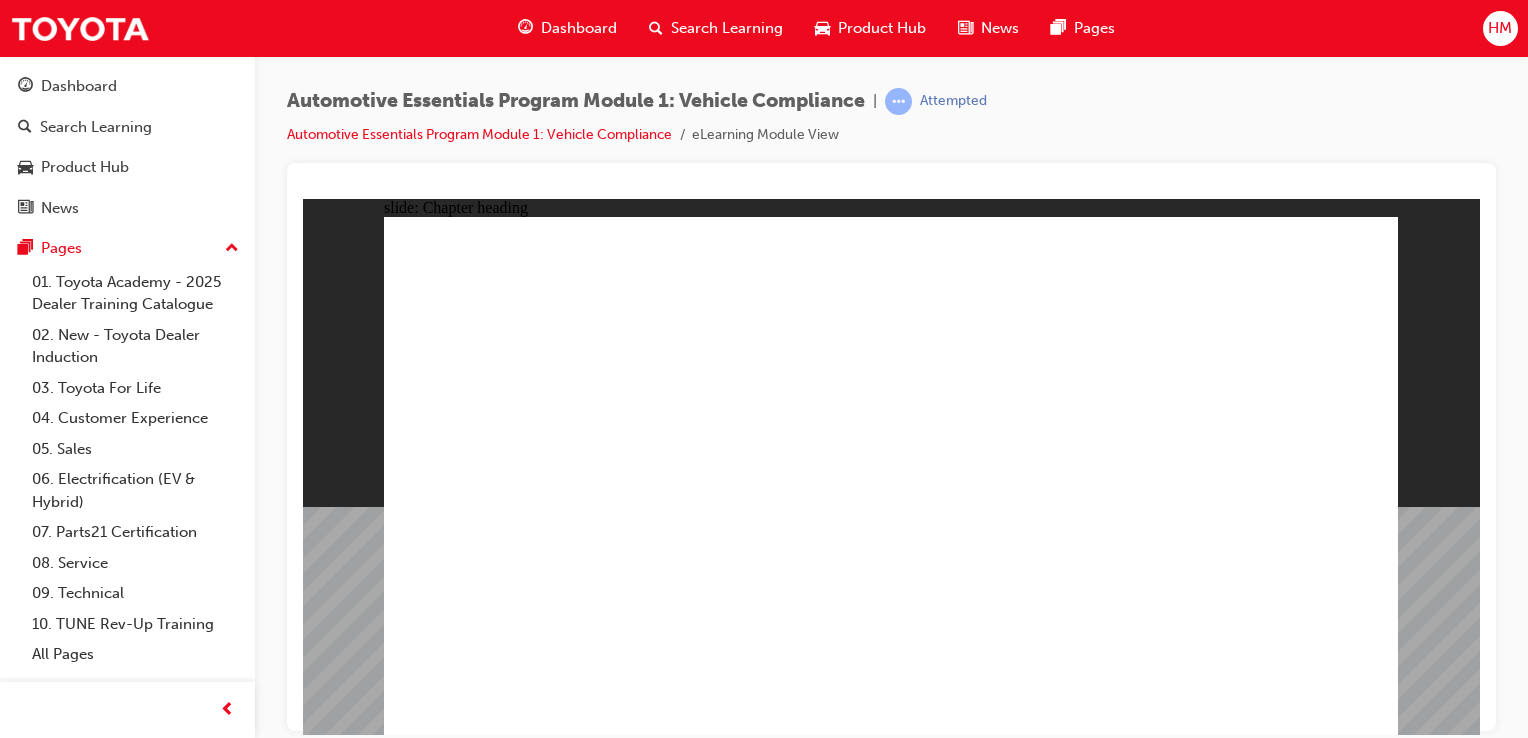 click 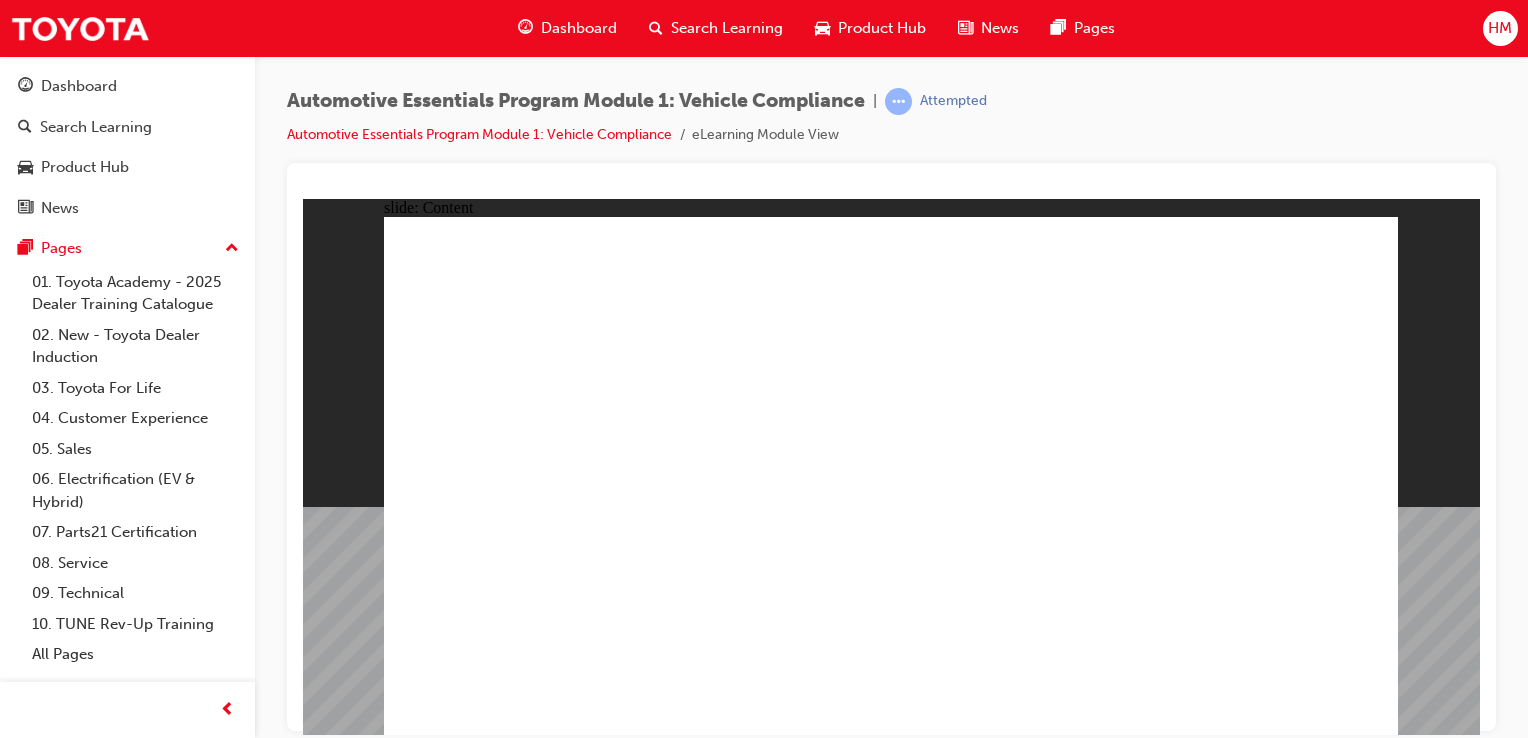 drag, startPoint x: 556, startPoint y: 590, endPoint x: 575, endPoint y: 626, distance: 40.706264 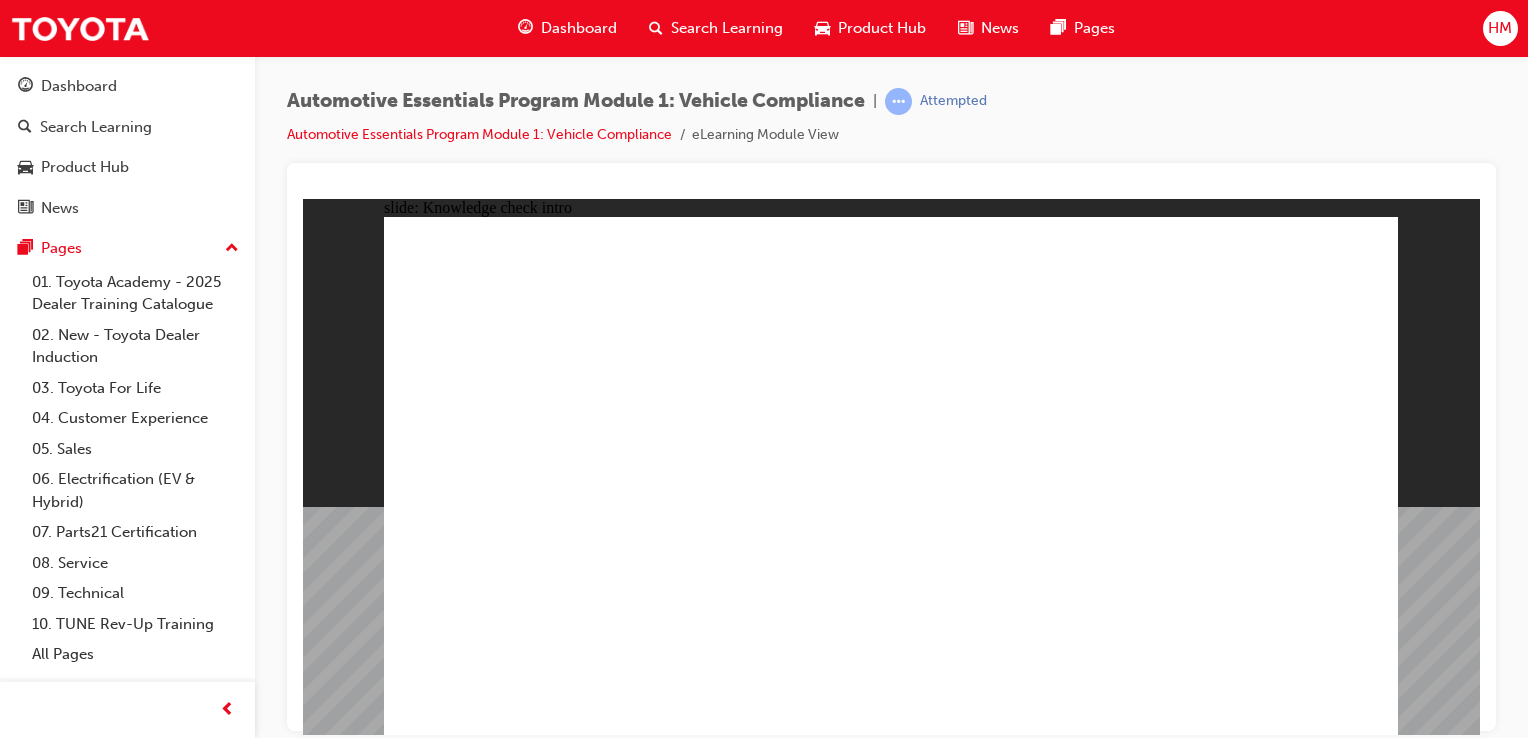 click 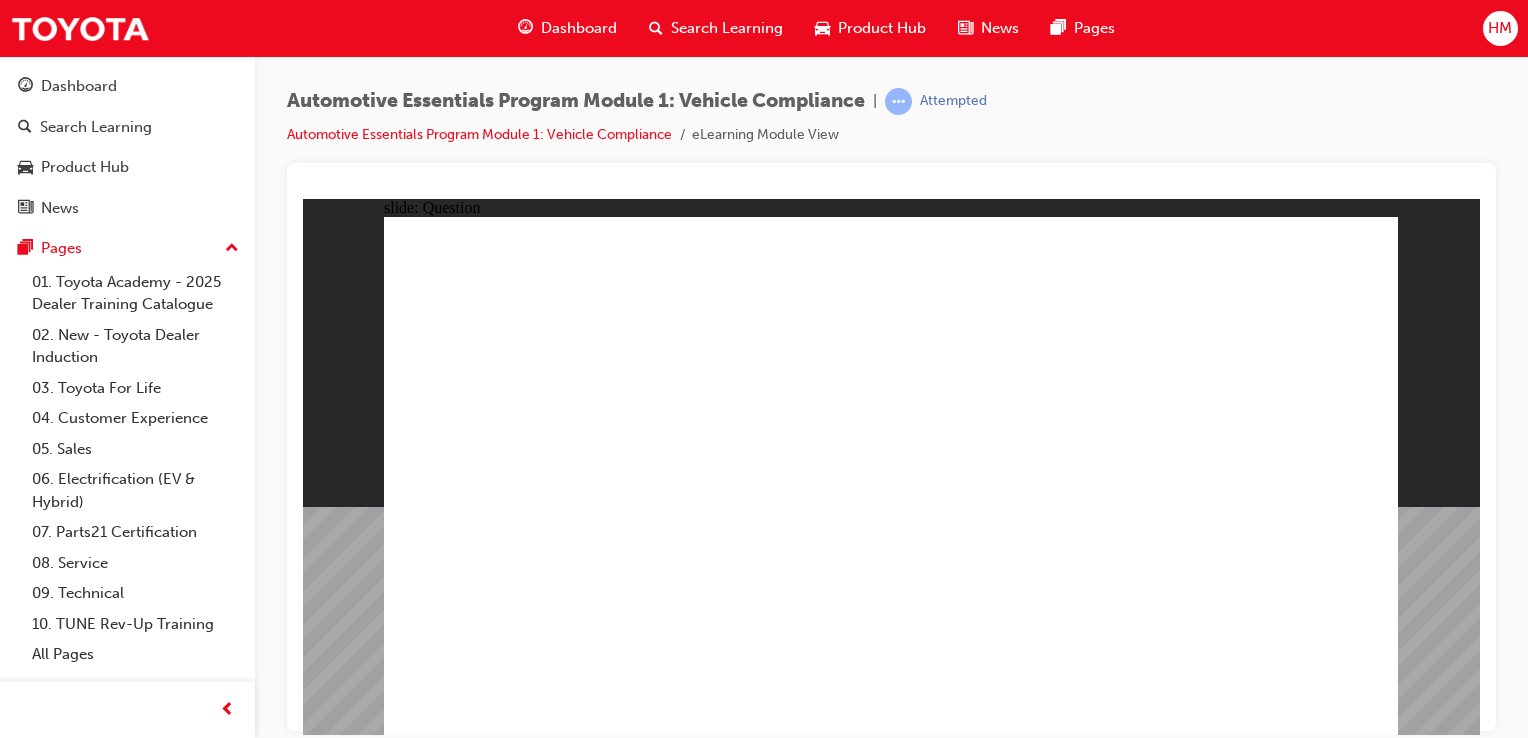 click 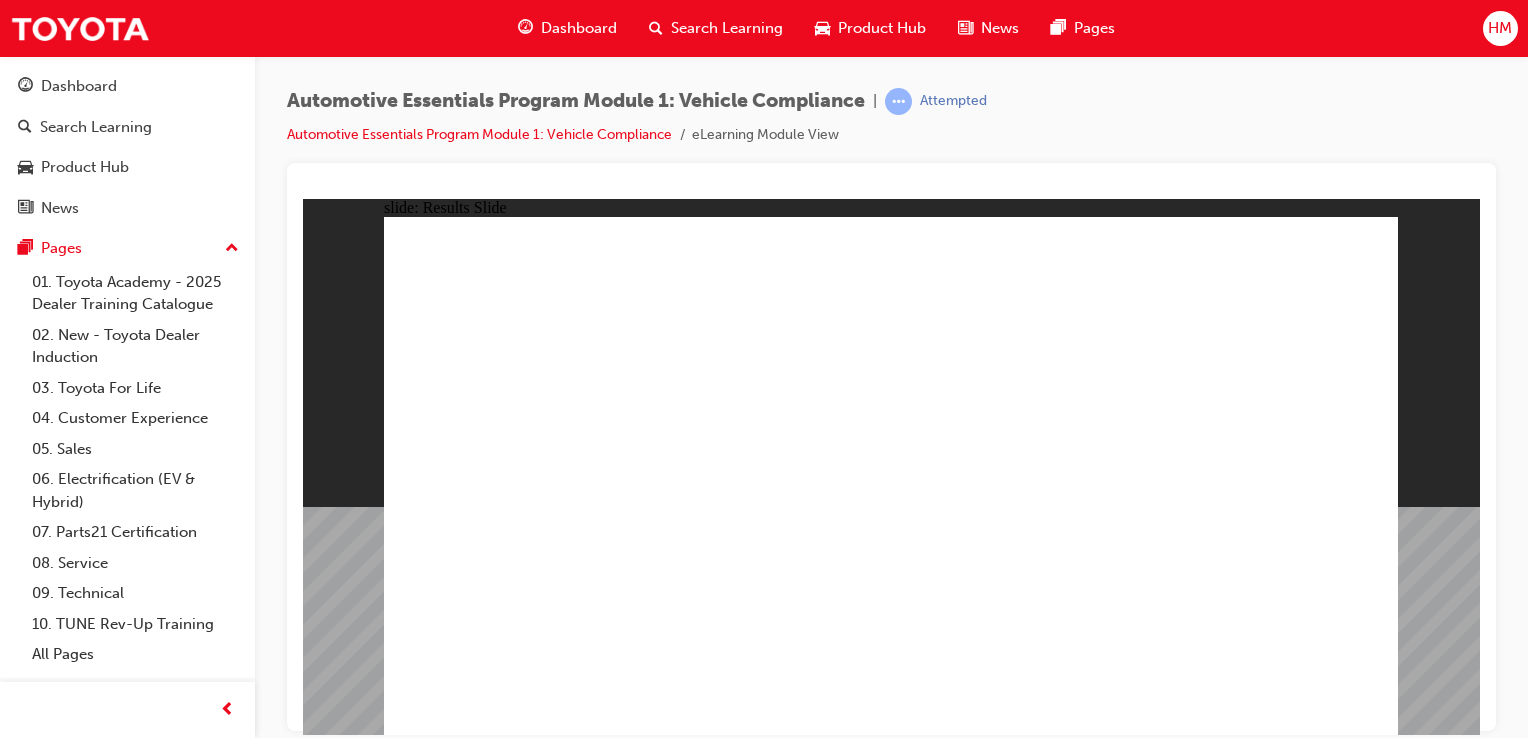 click 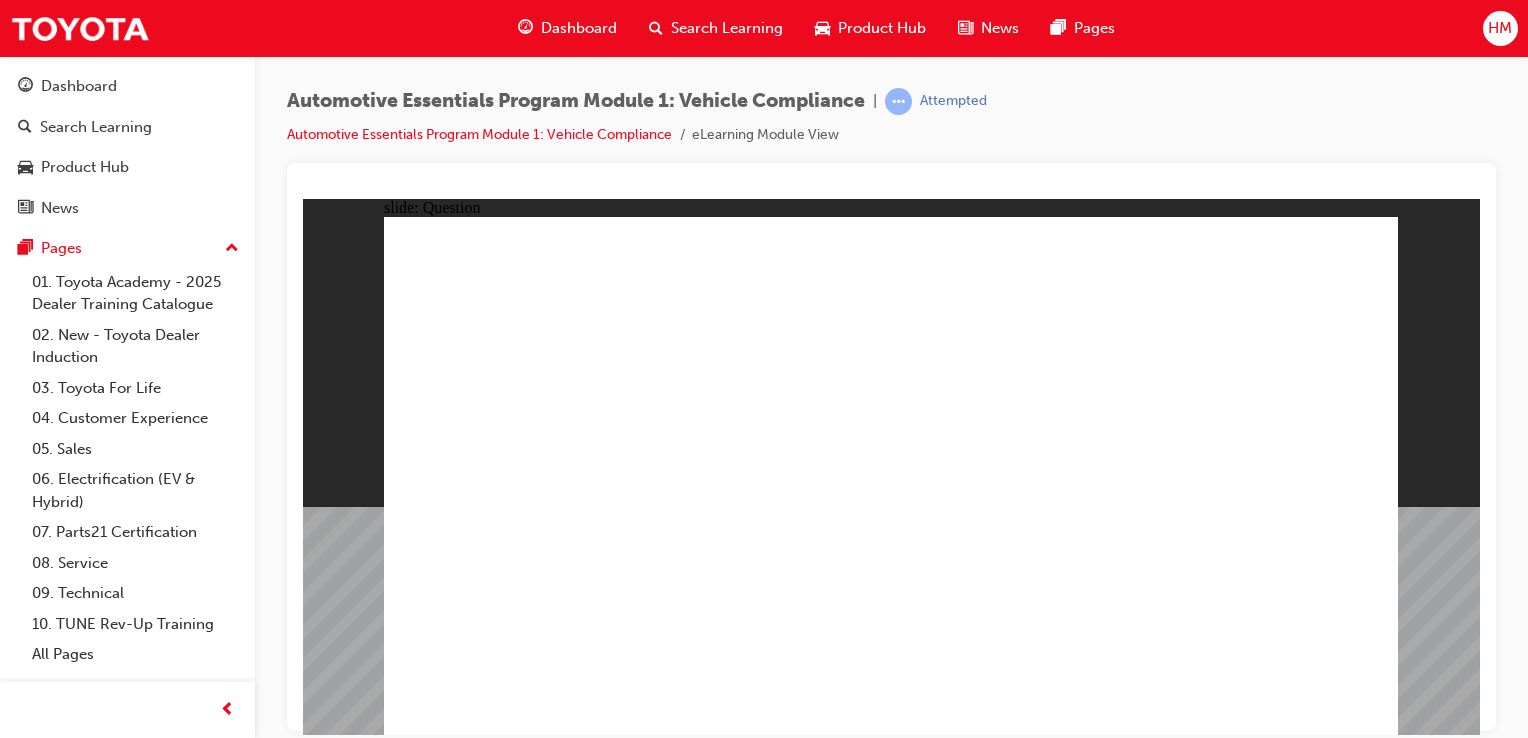 click 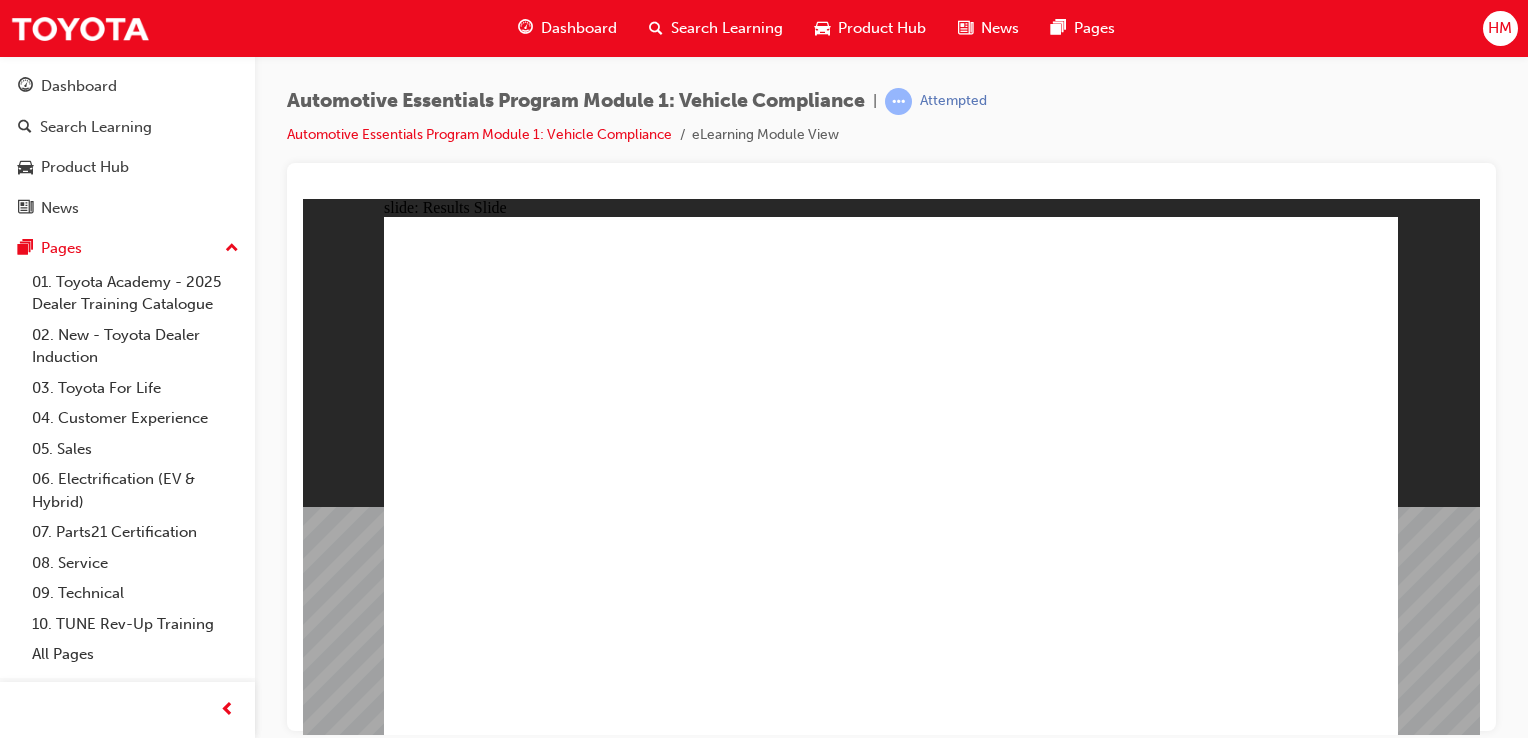 click 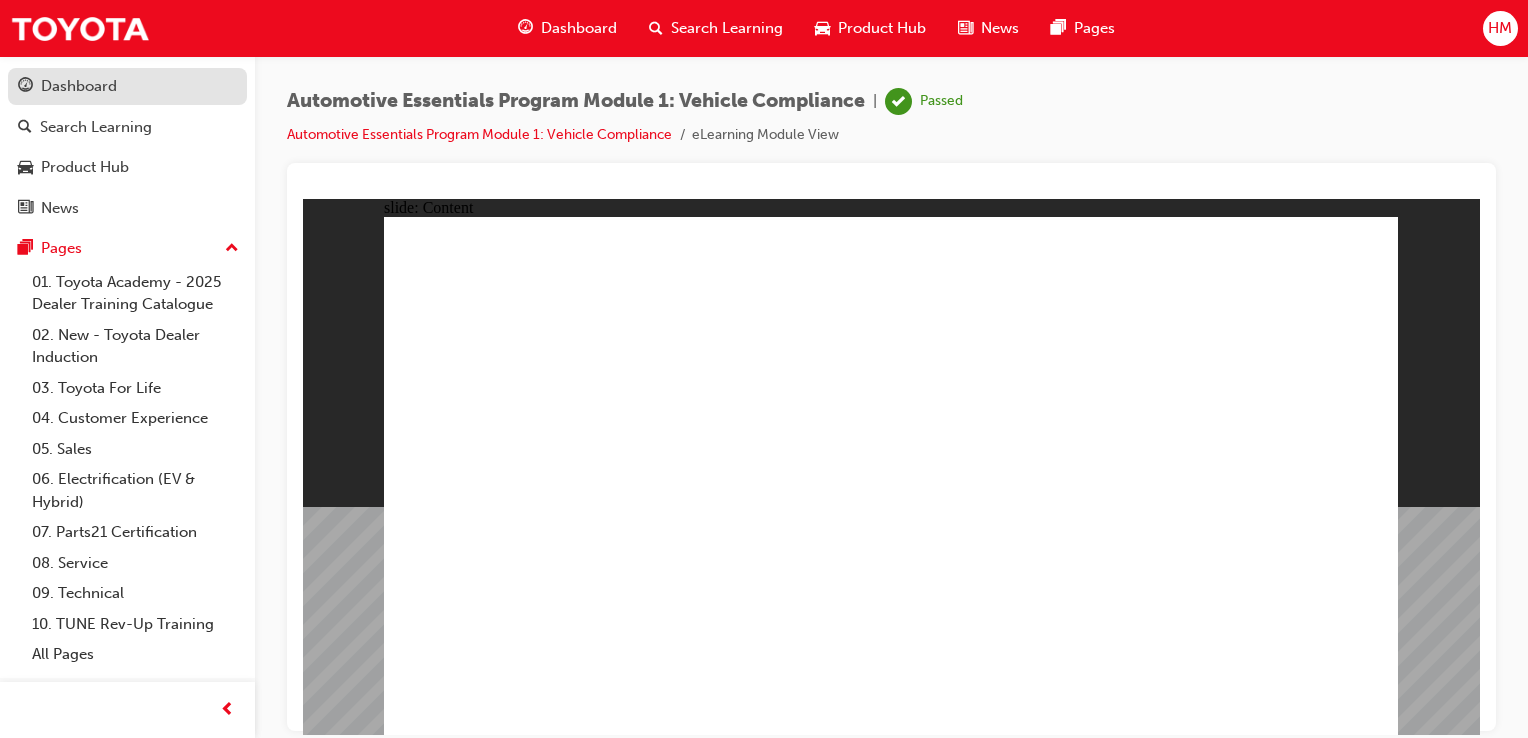 click on "Dashboard" at bounding box center (127, 86) 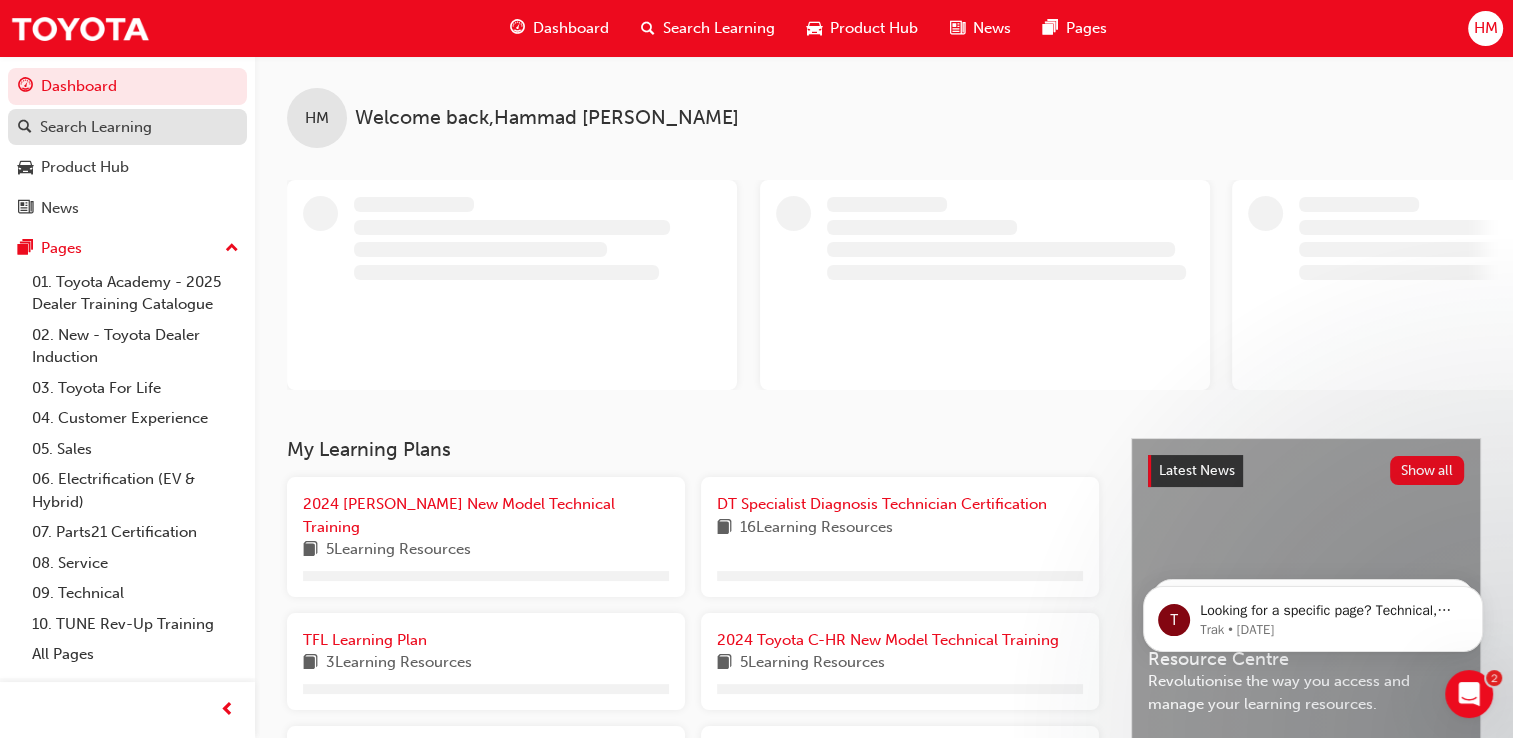 click on "Search Learning" at bounding box center [96, 127] 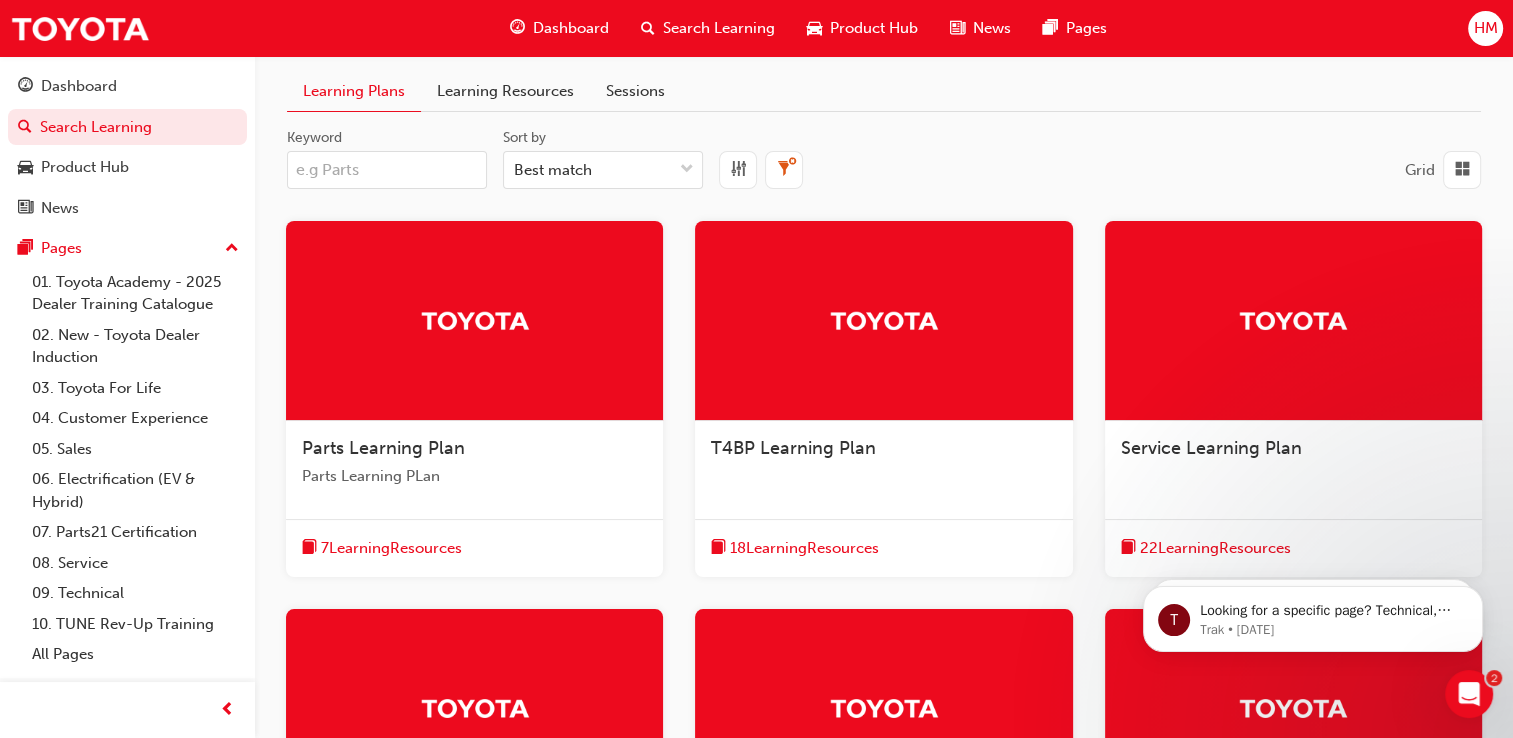 click on "Learning Resources" at bounding box center [505, 91] 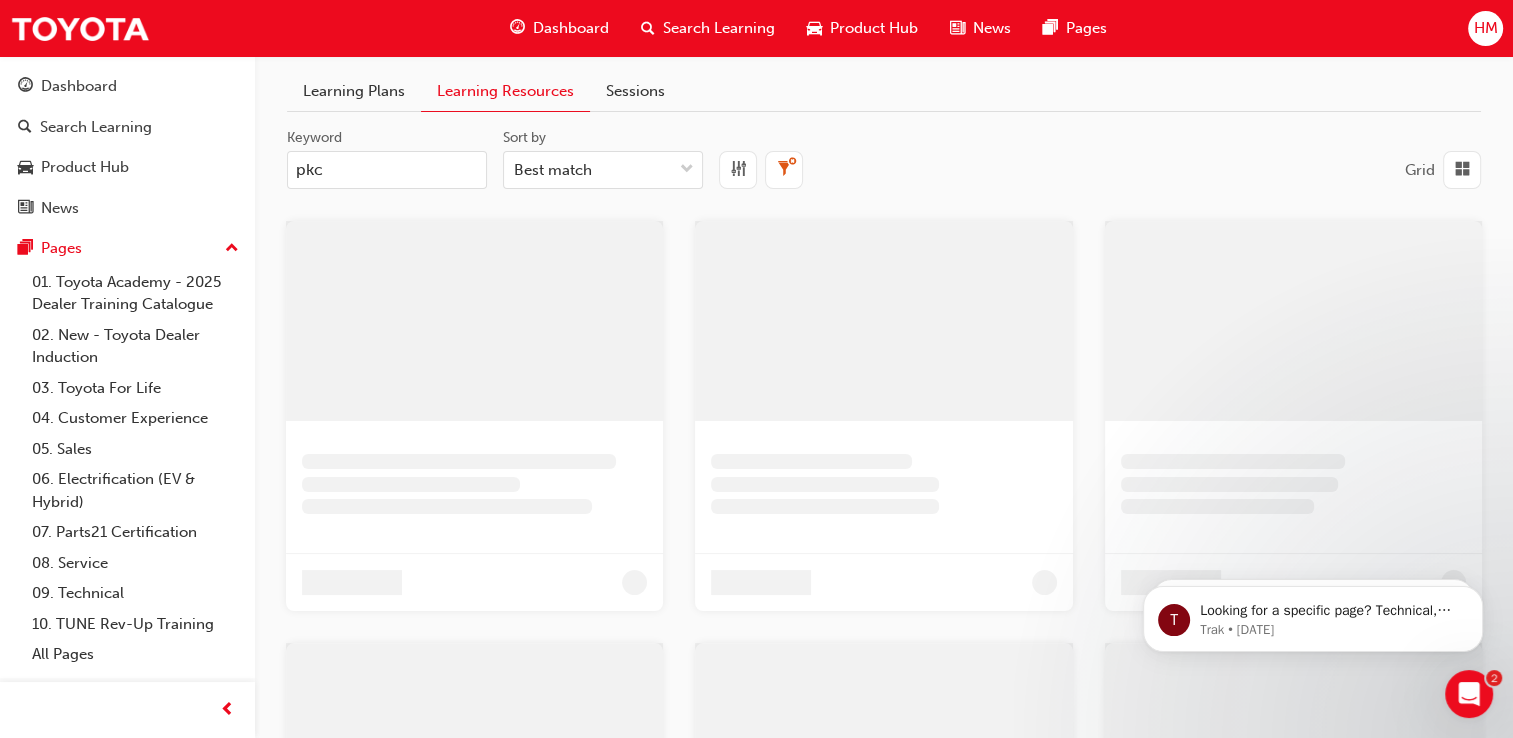 click on "pkc" at bounding box center [387, 170] 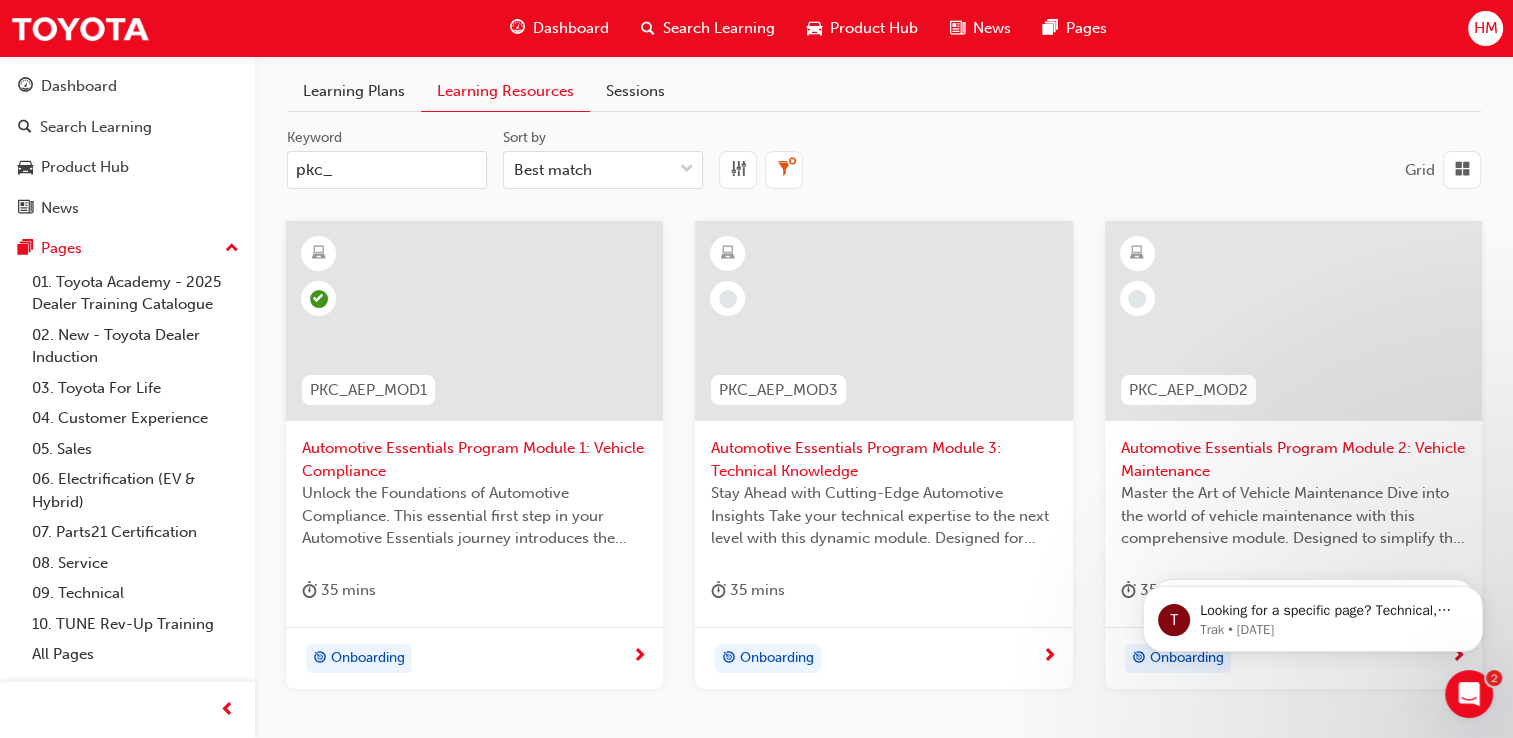 type on "pkc_" 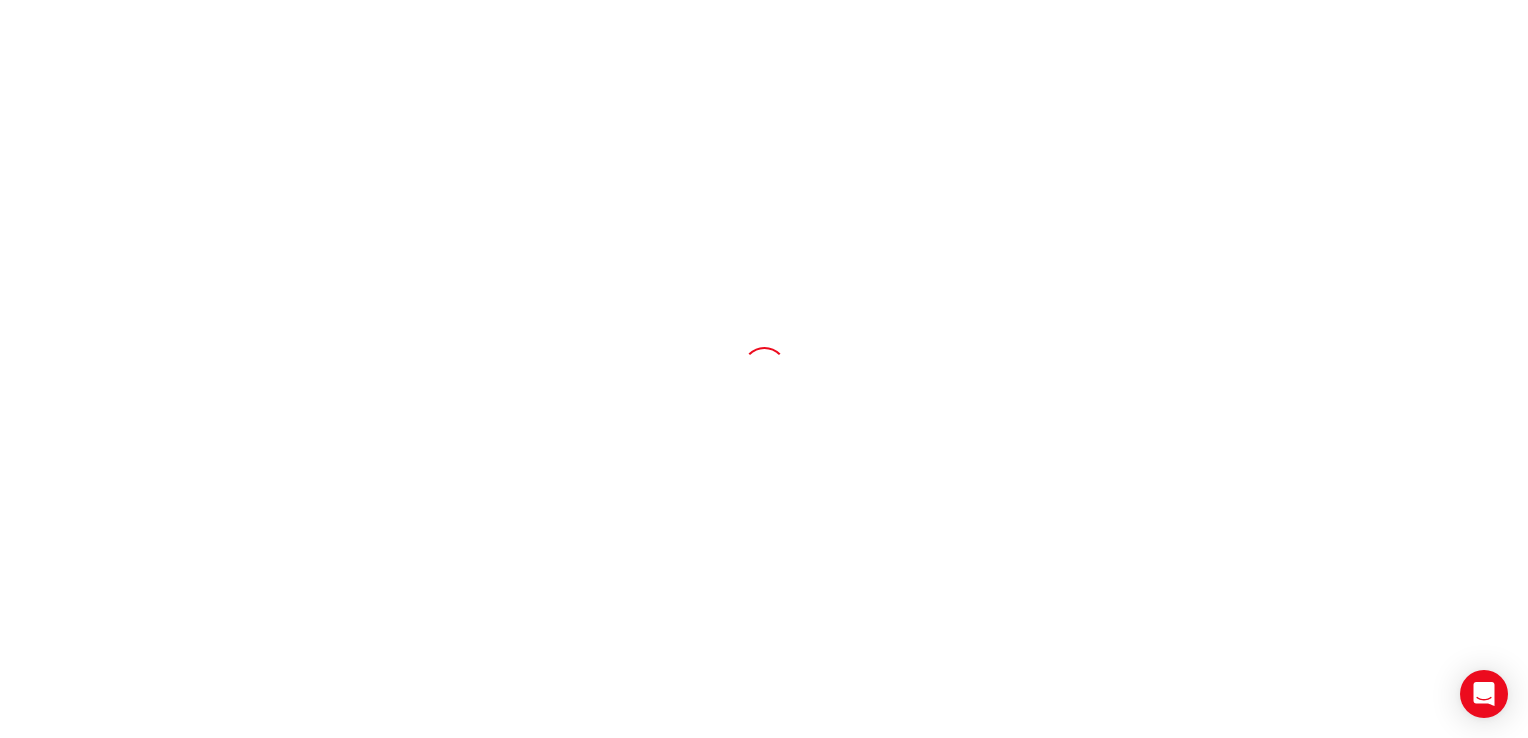 scroll, scrollTop: 0, scrollLeft: 0, axis: both 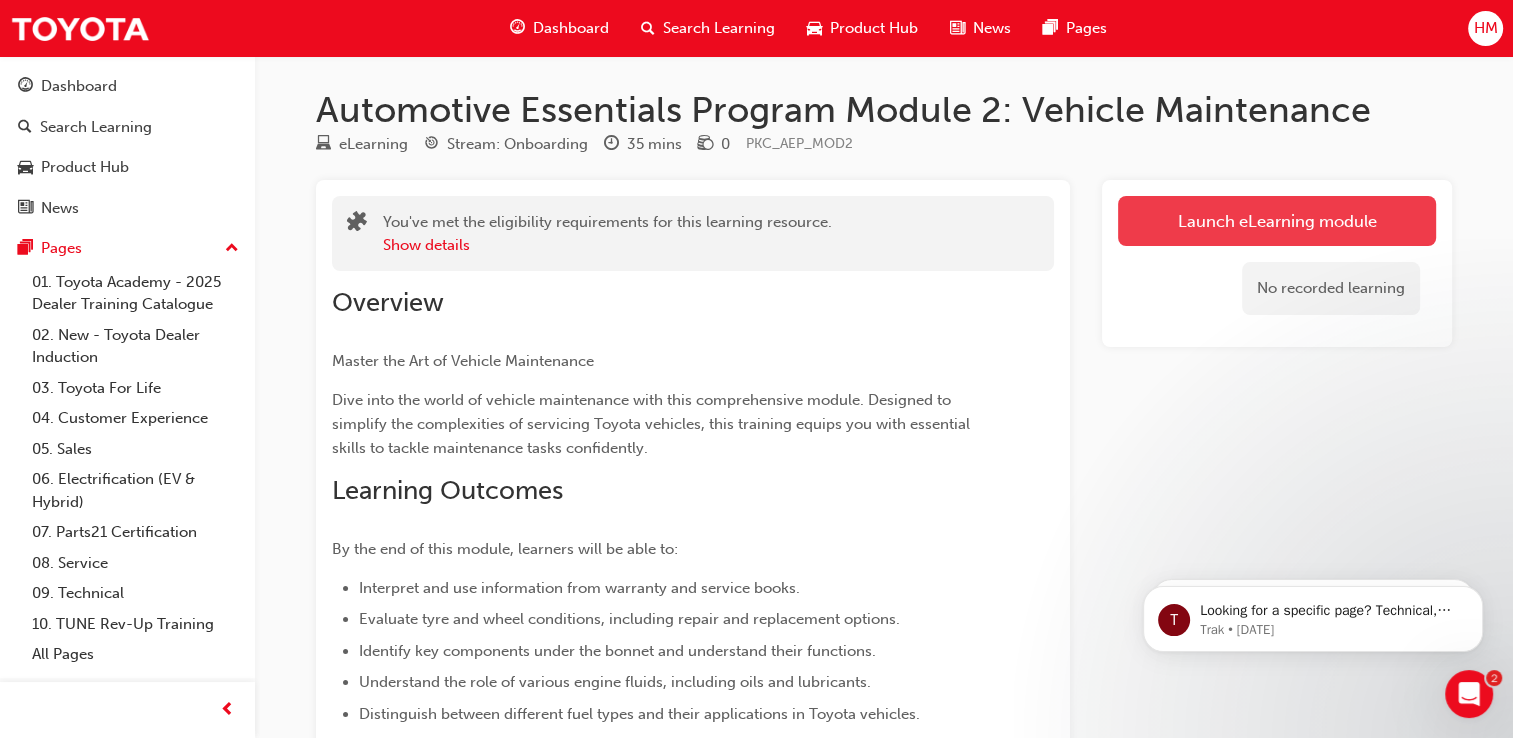 click on "Launch eLearning module" at bounding box center [1277, 221] 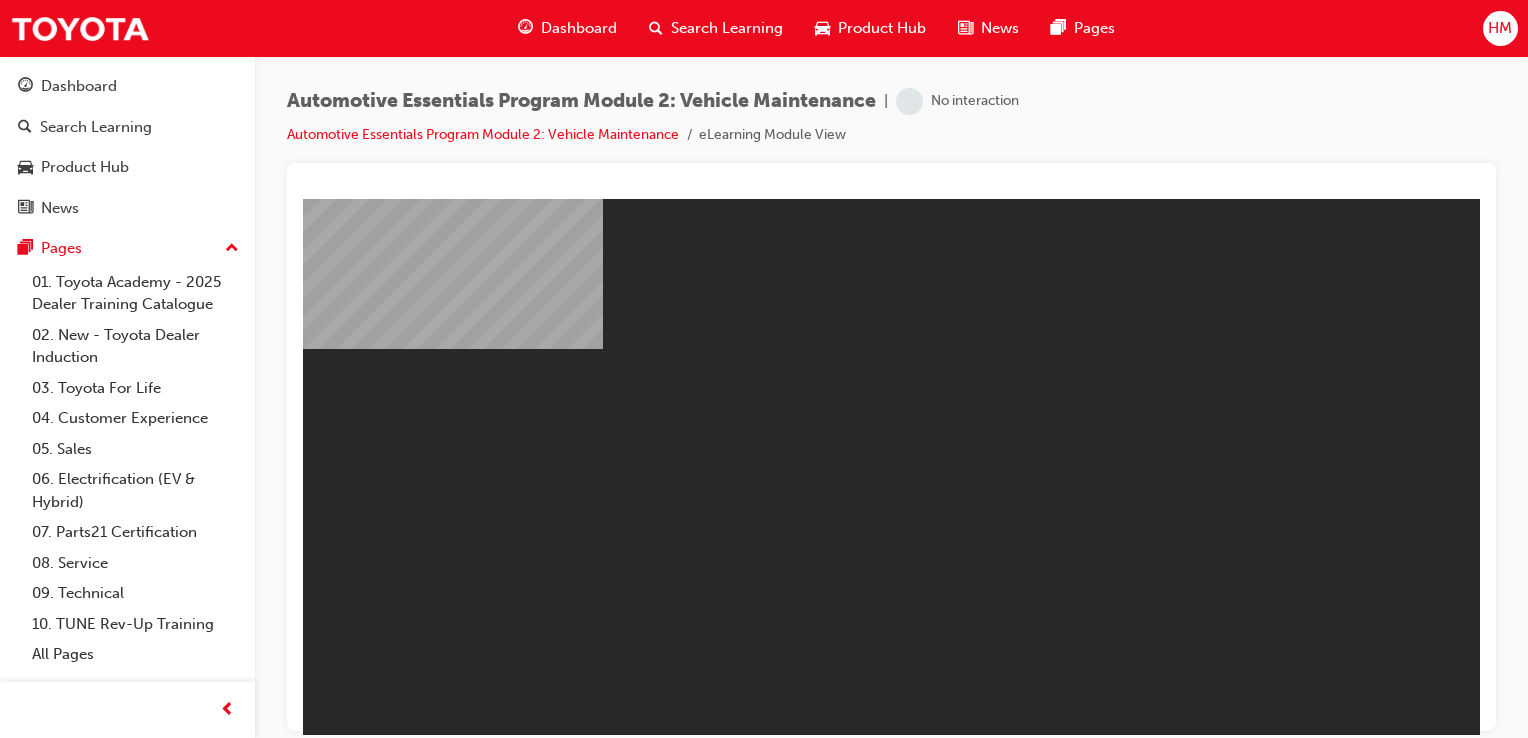 scroll, scrollTop: 0, scrollLeft: 0, axis: both 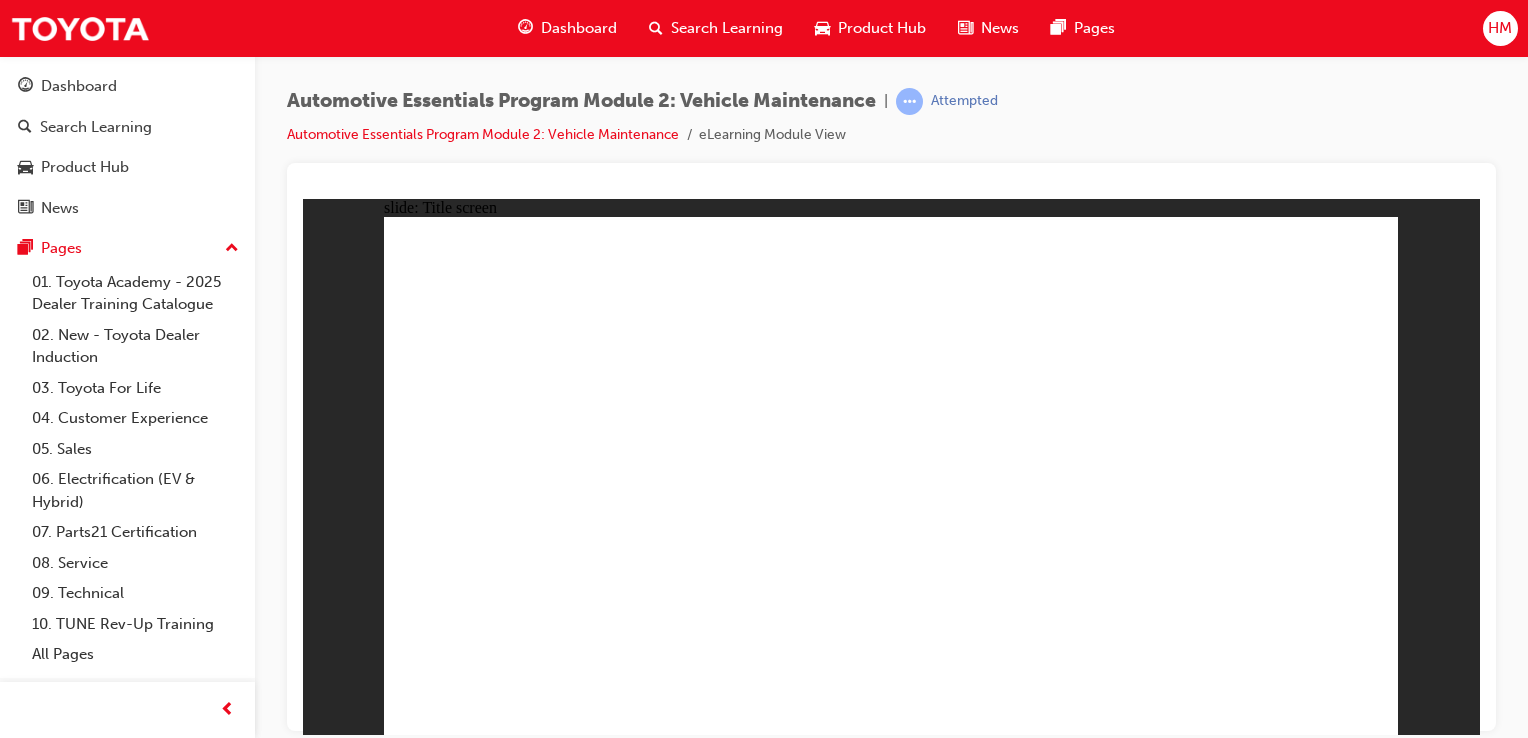 click 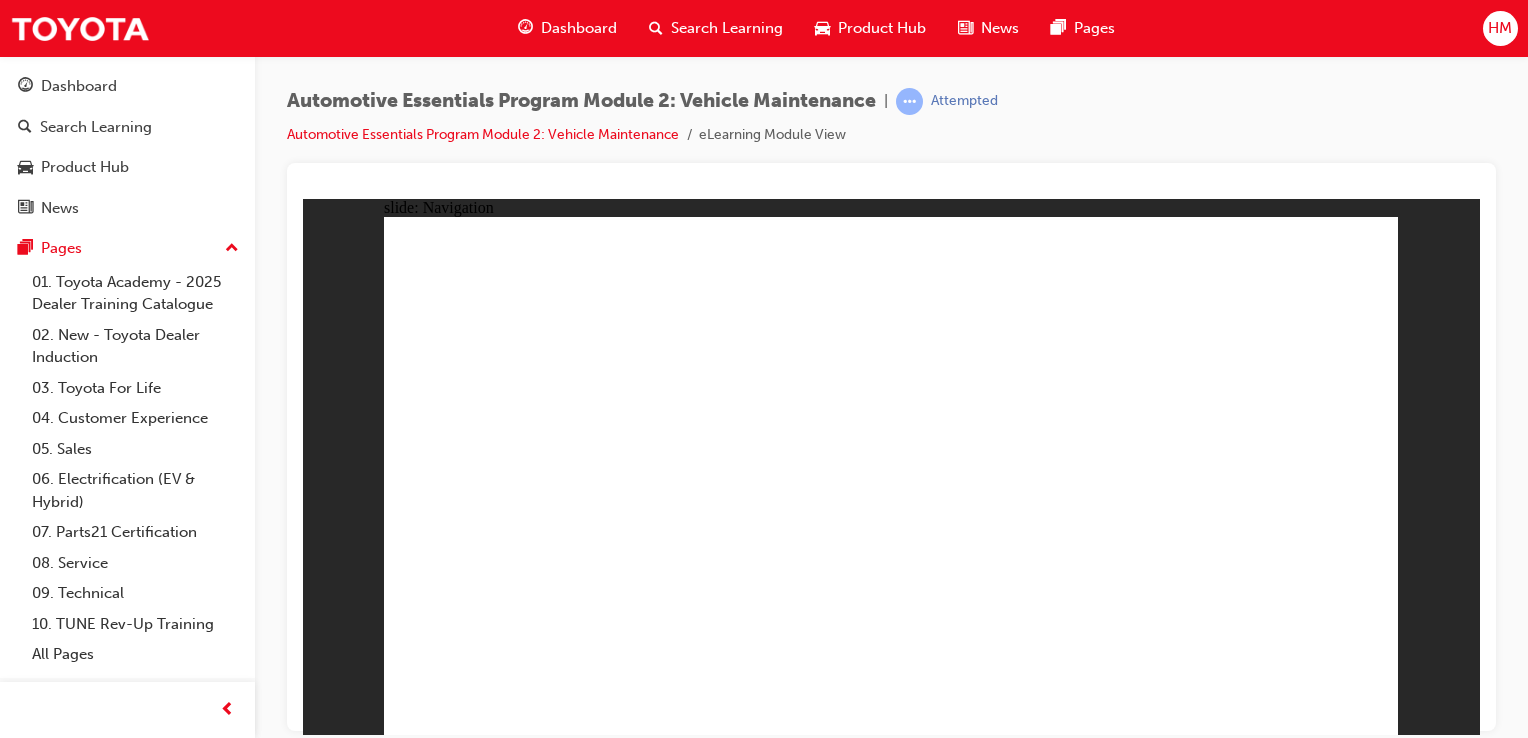 click 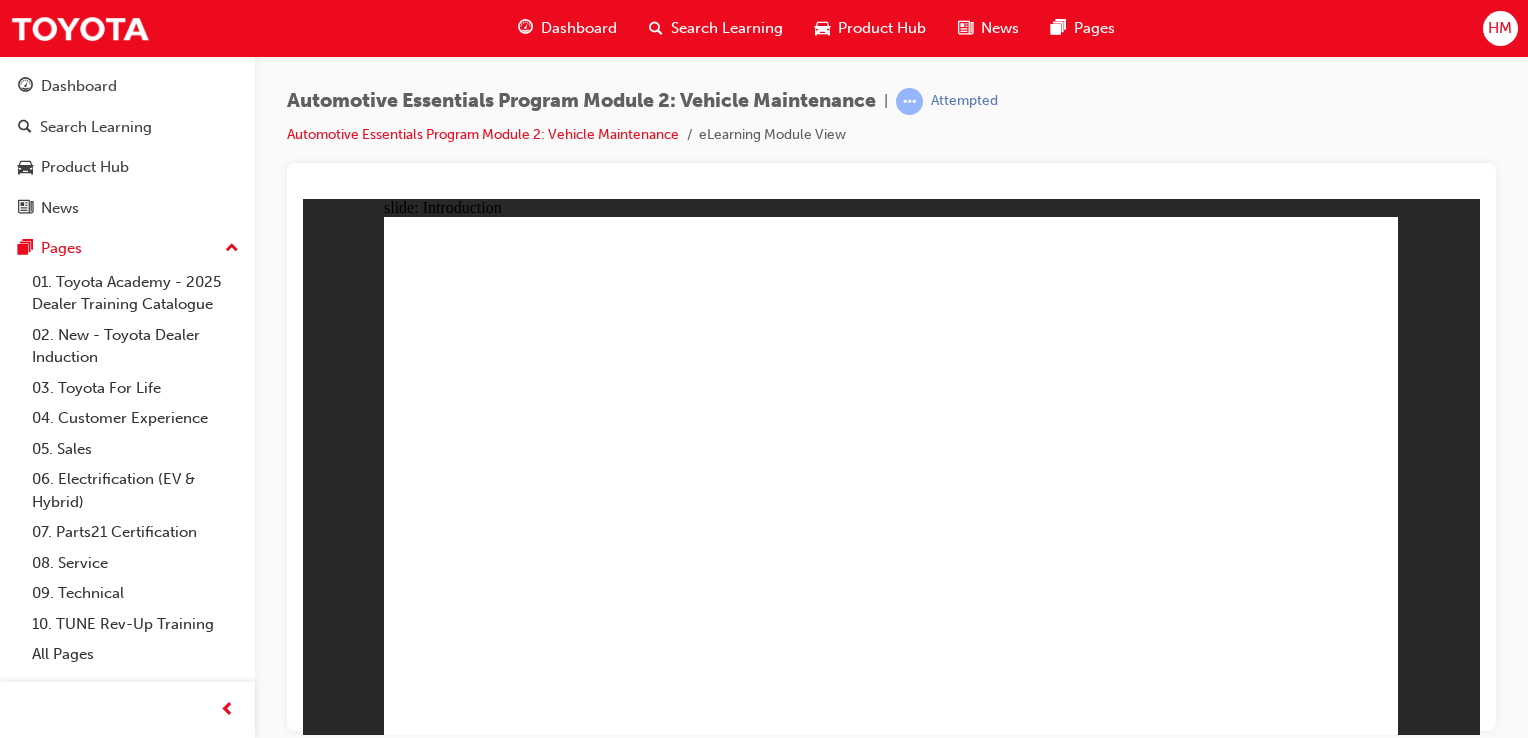 click 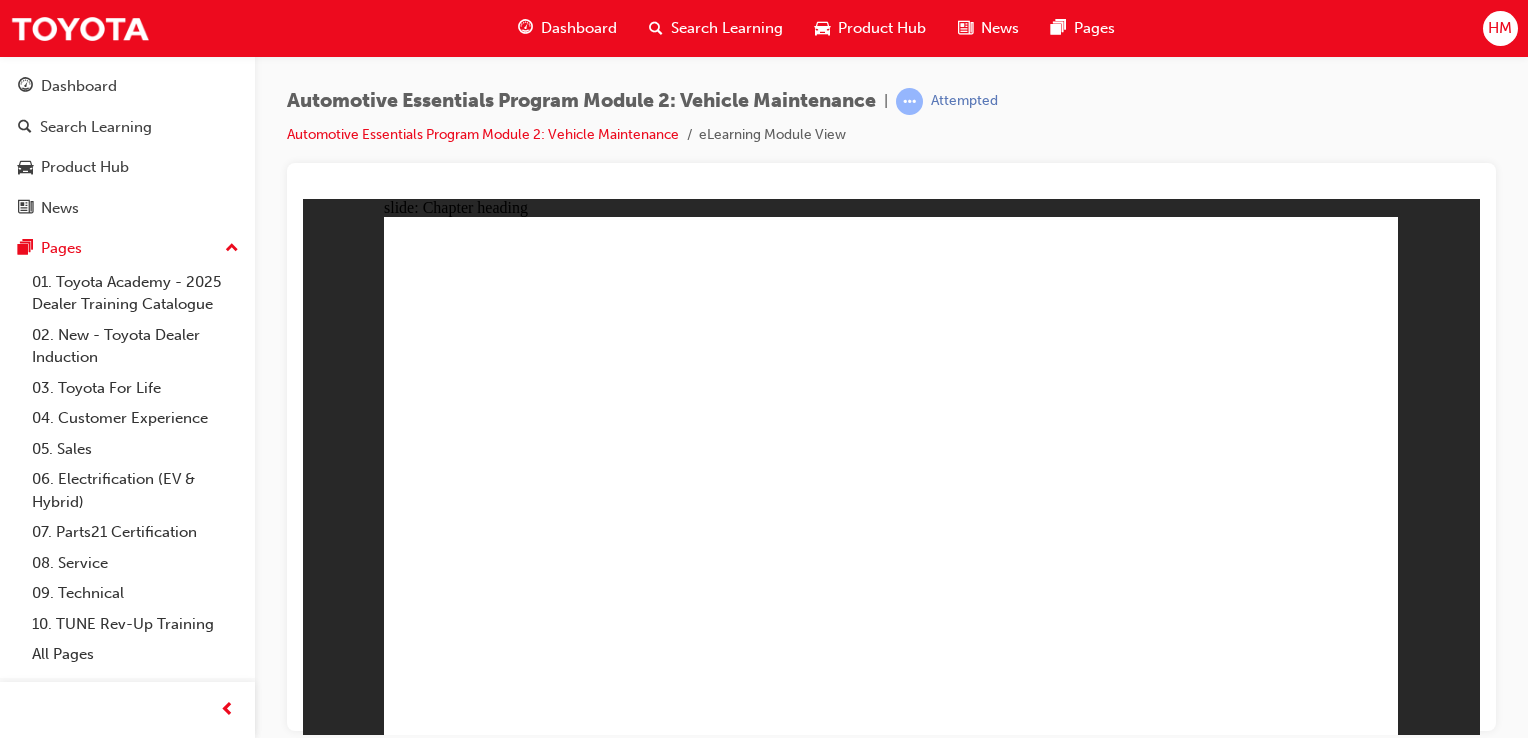 click 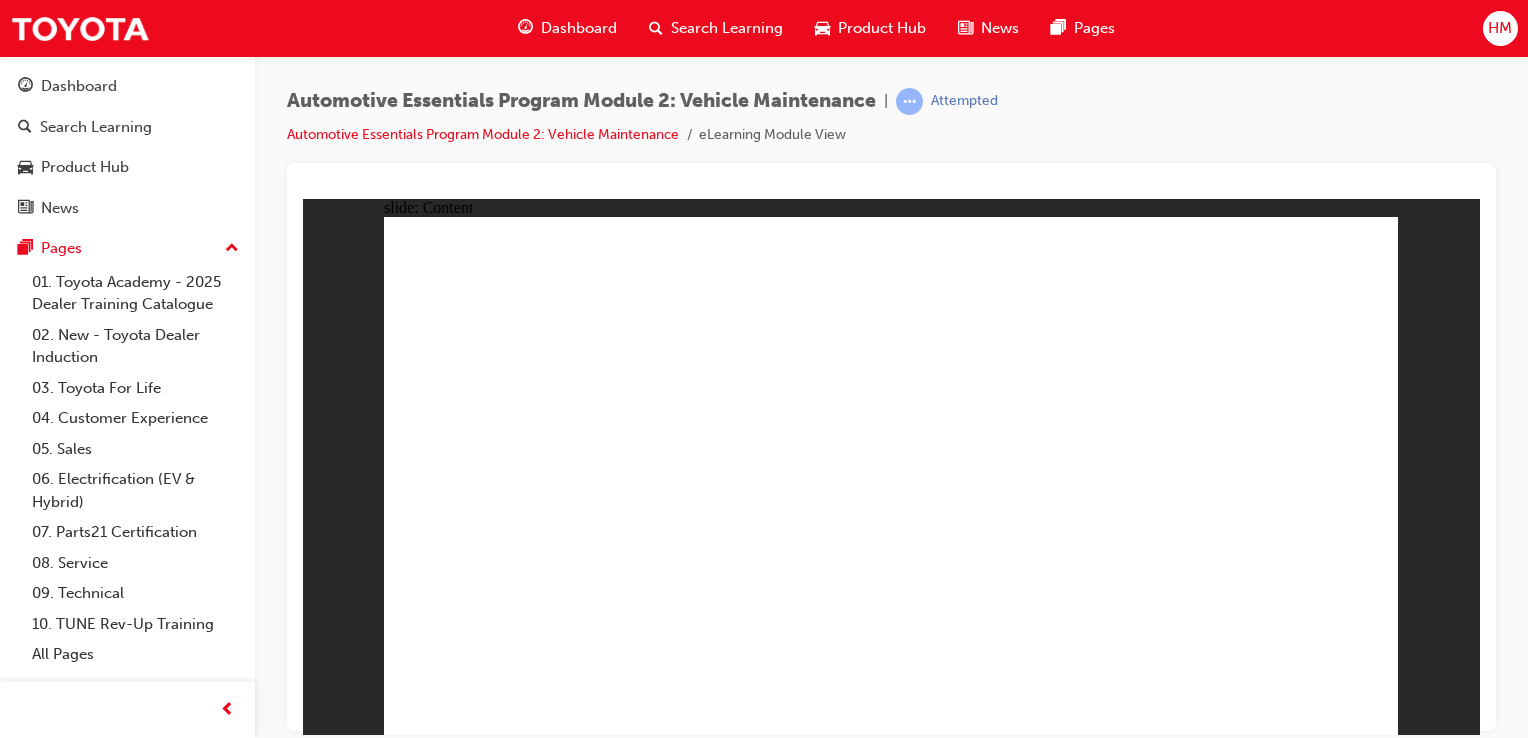 click 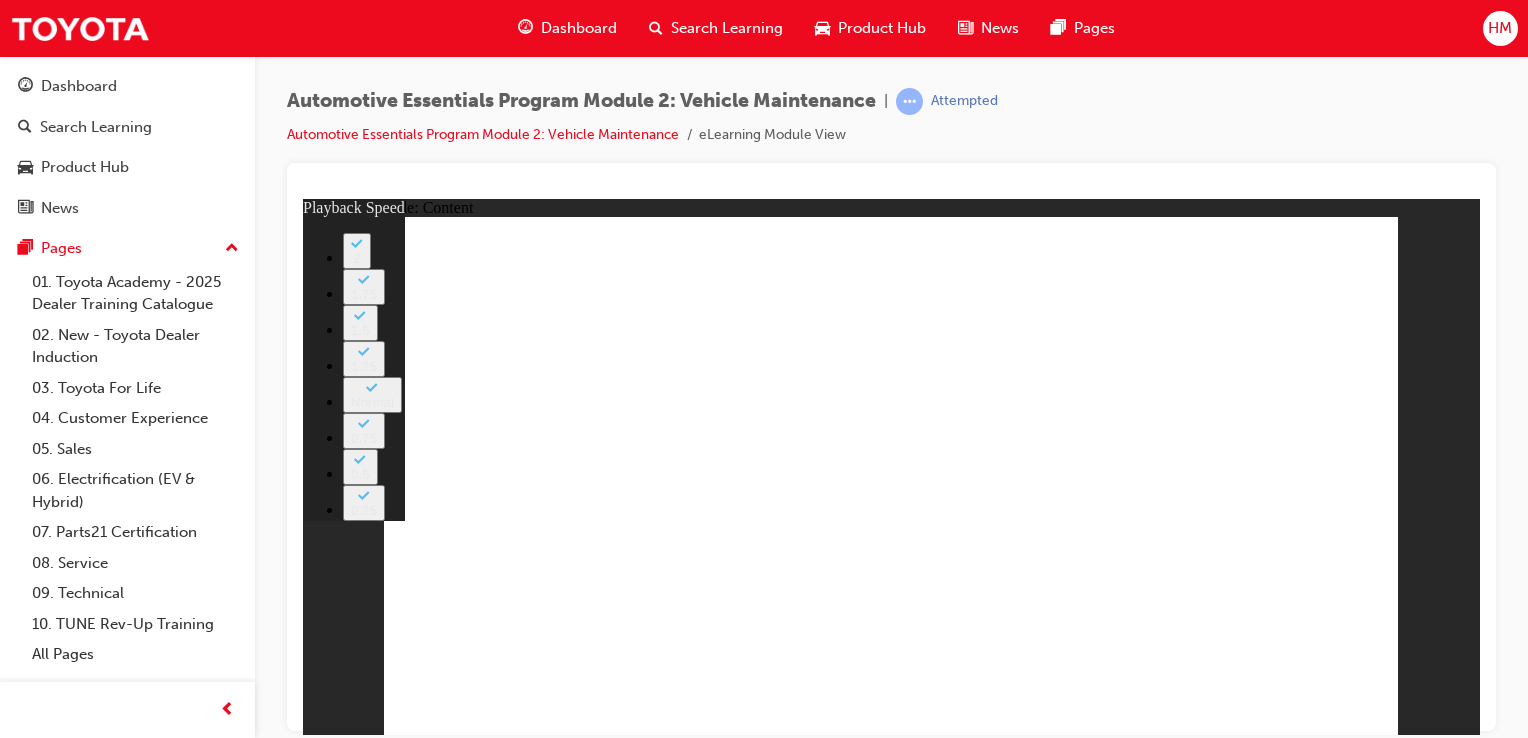 drag, startPoint x: 1137, startPoint y: 612, endPoint x: 600, endPoint y: 644, distance: 537.9526 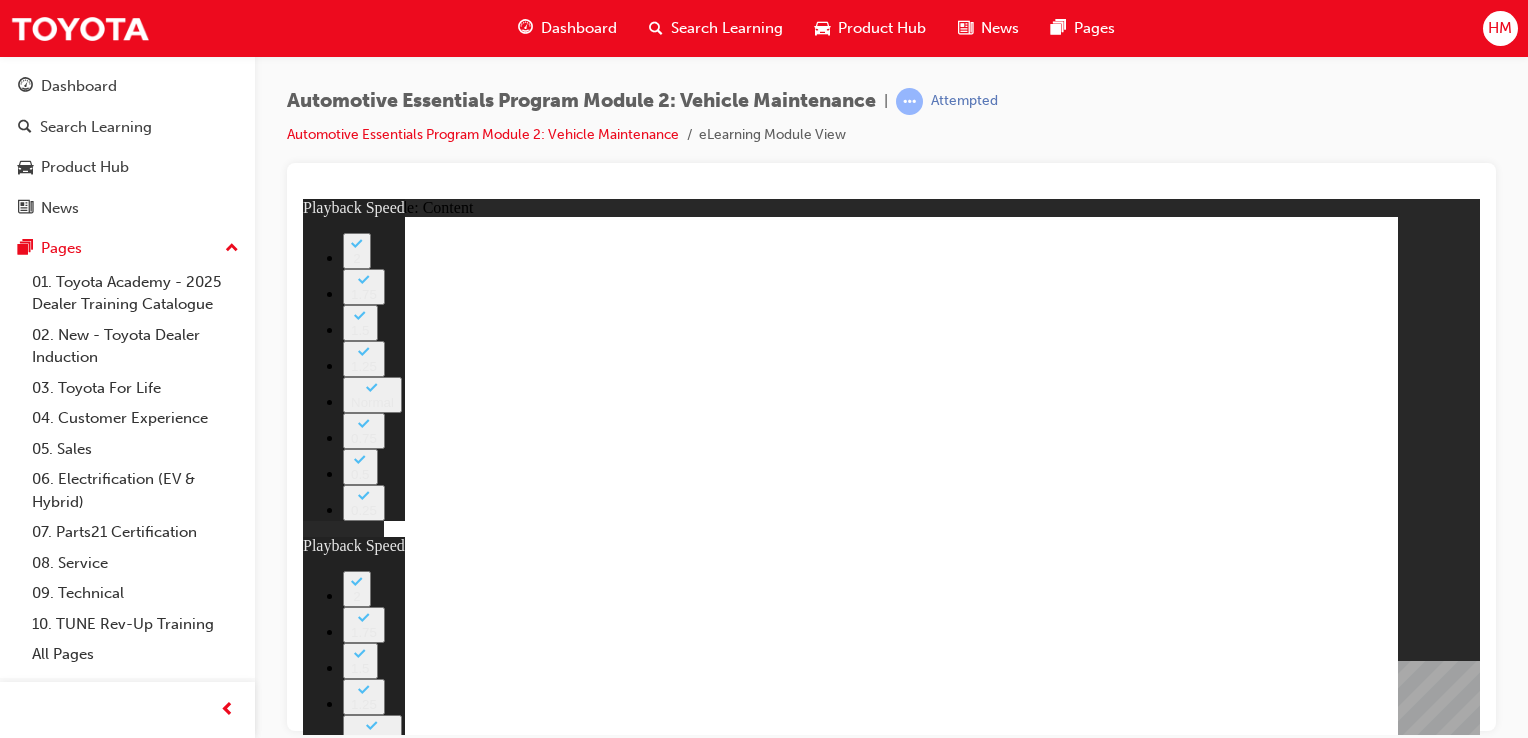 type on "18" 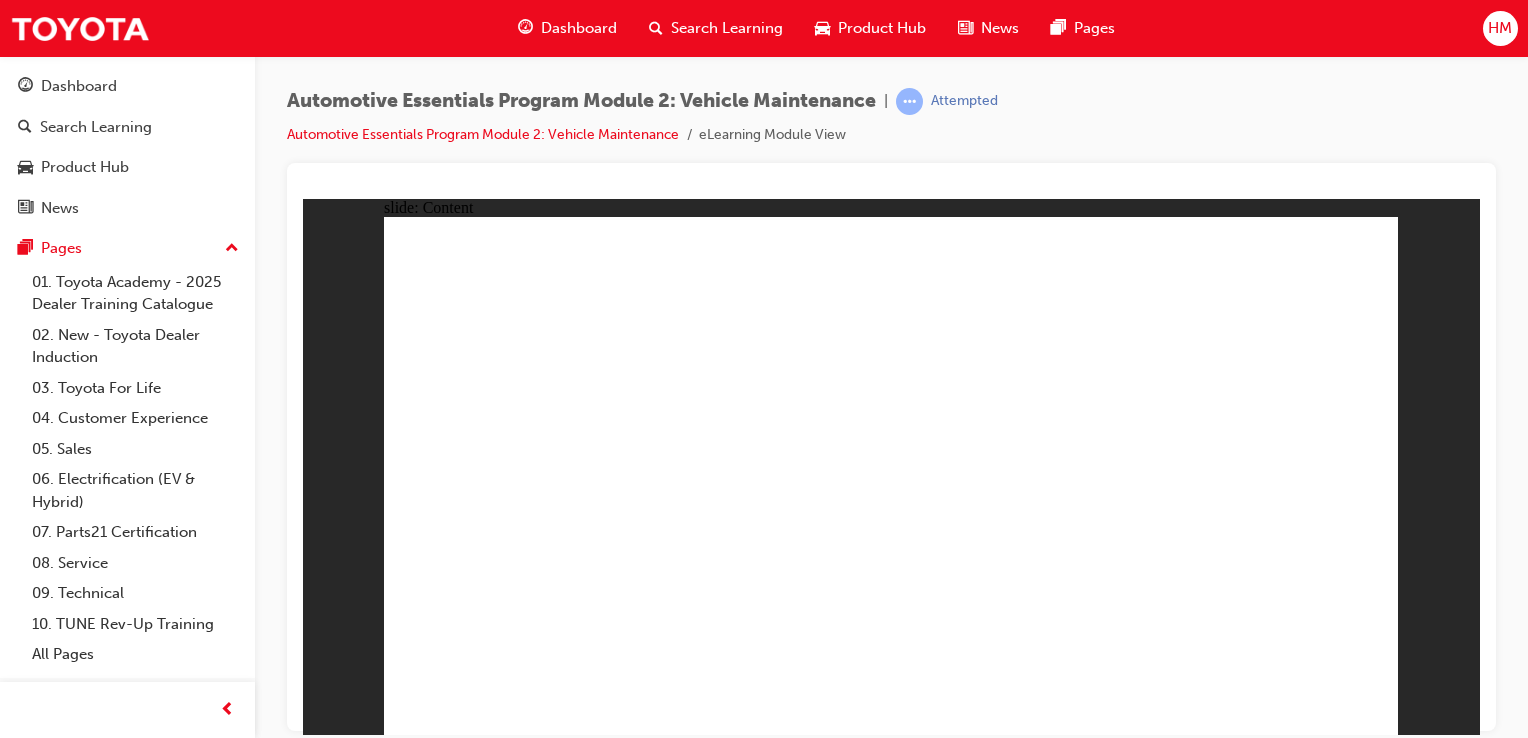 click 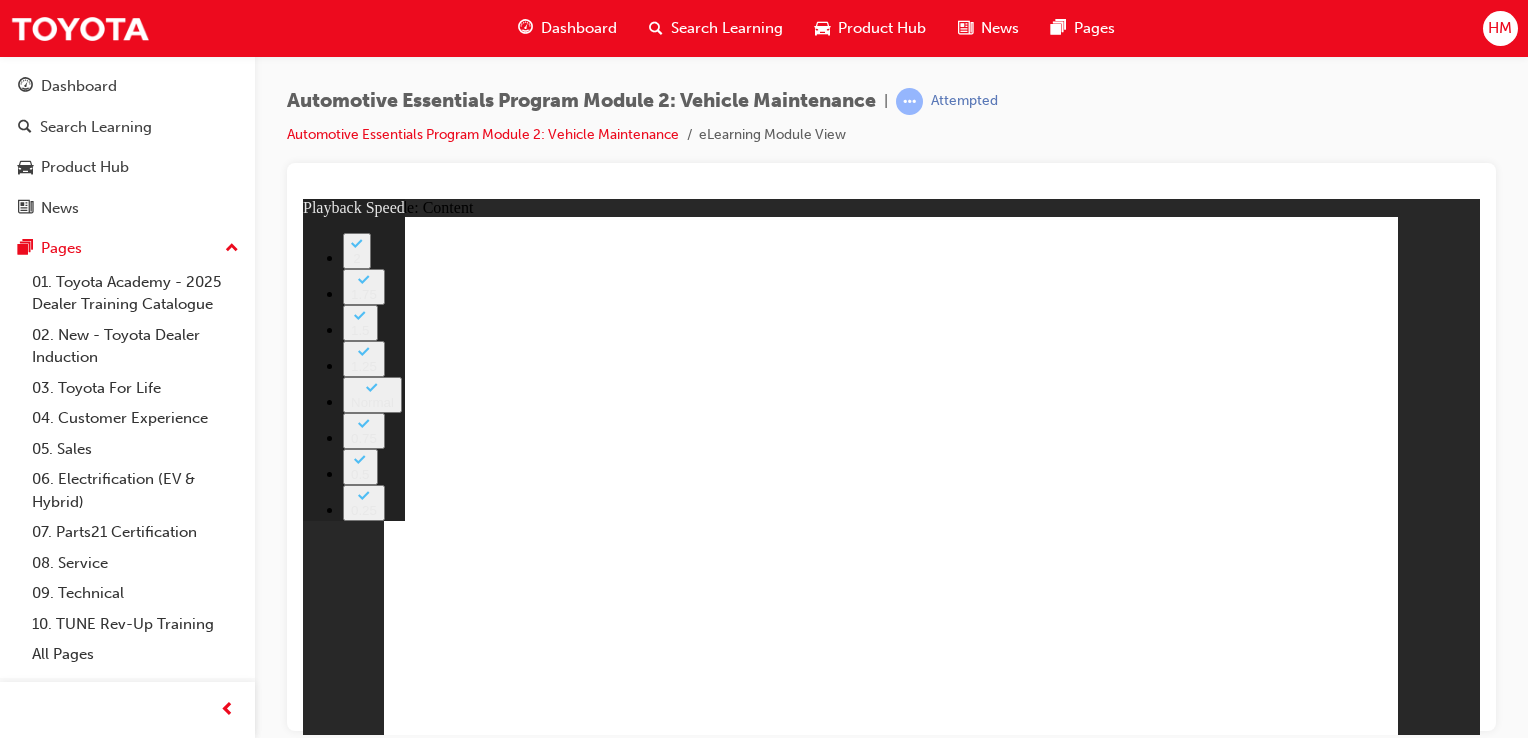 click 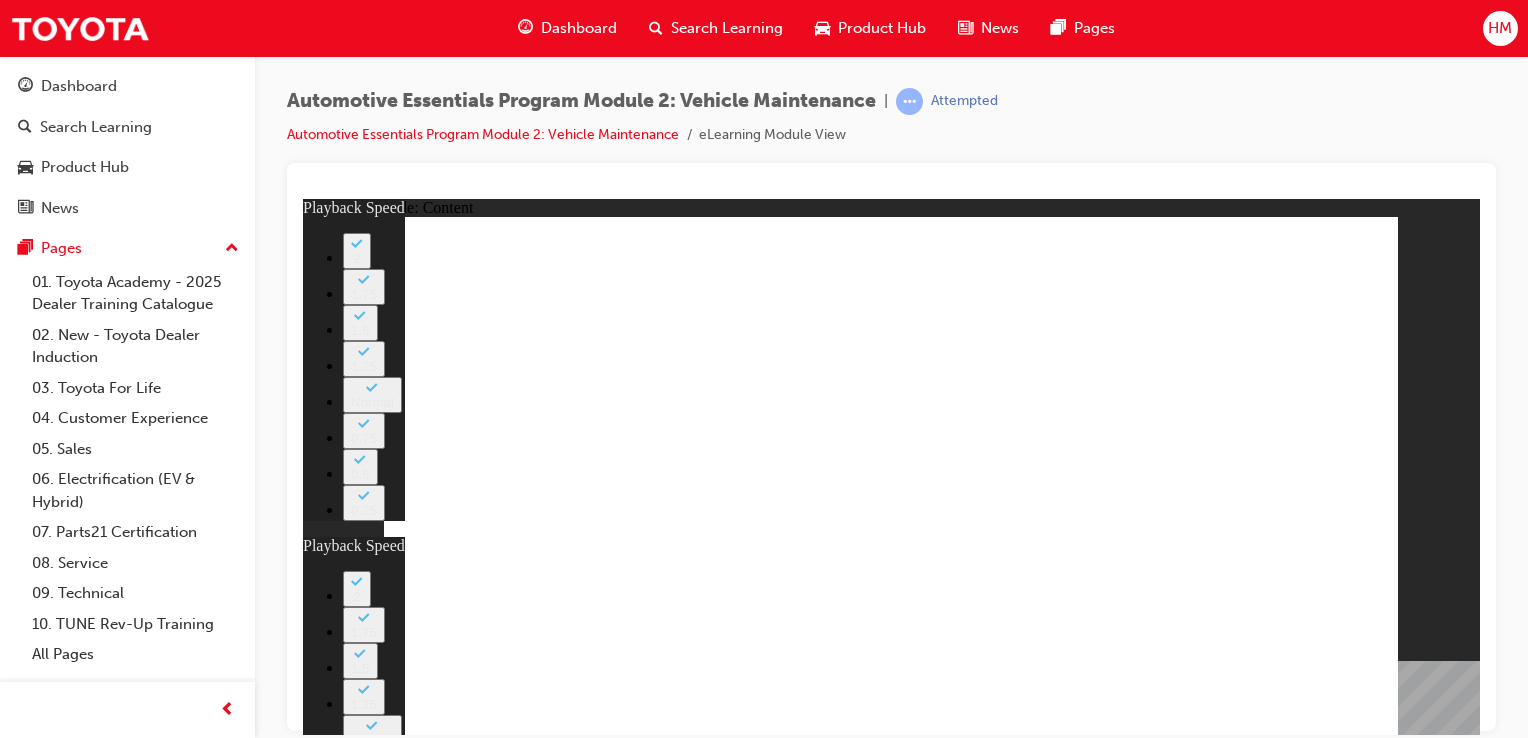 click 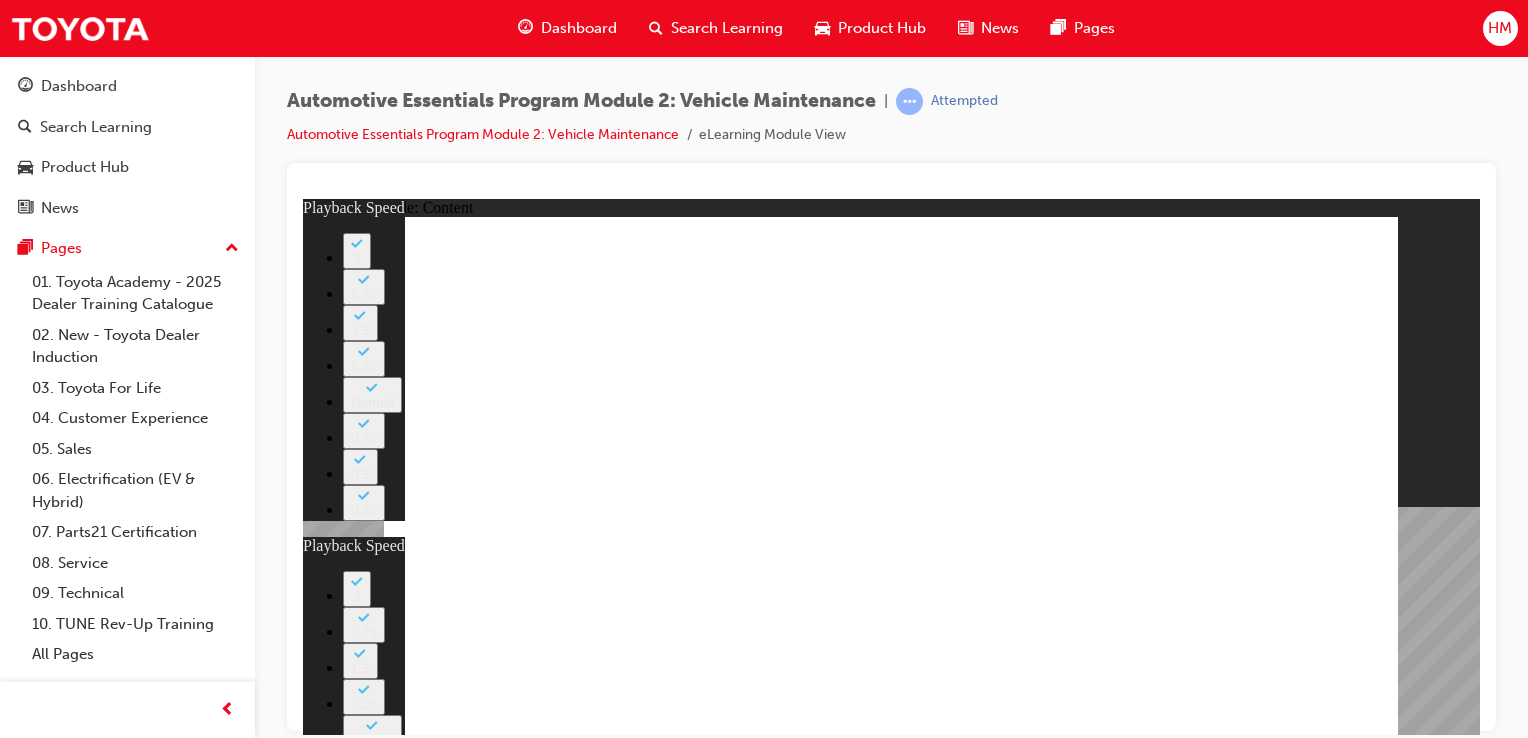 type on "8" 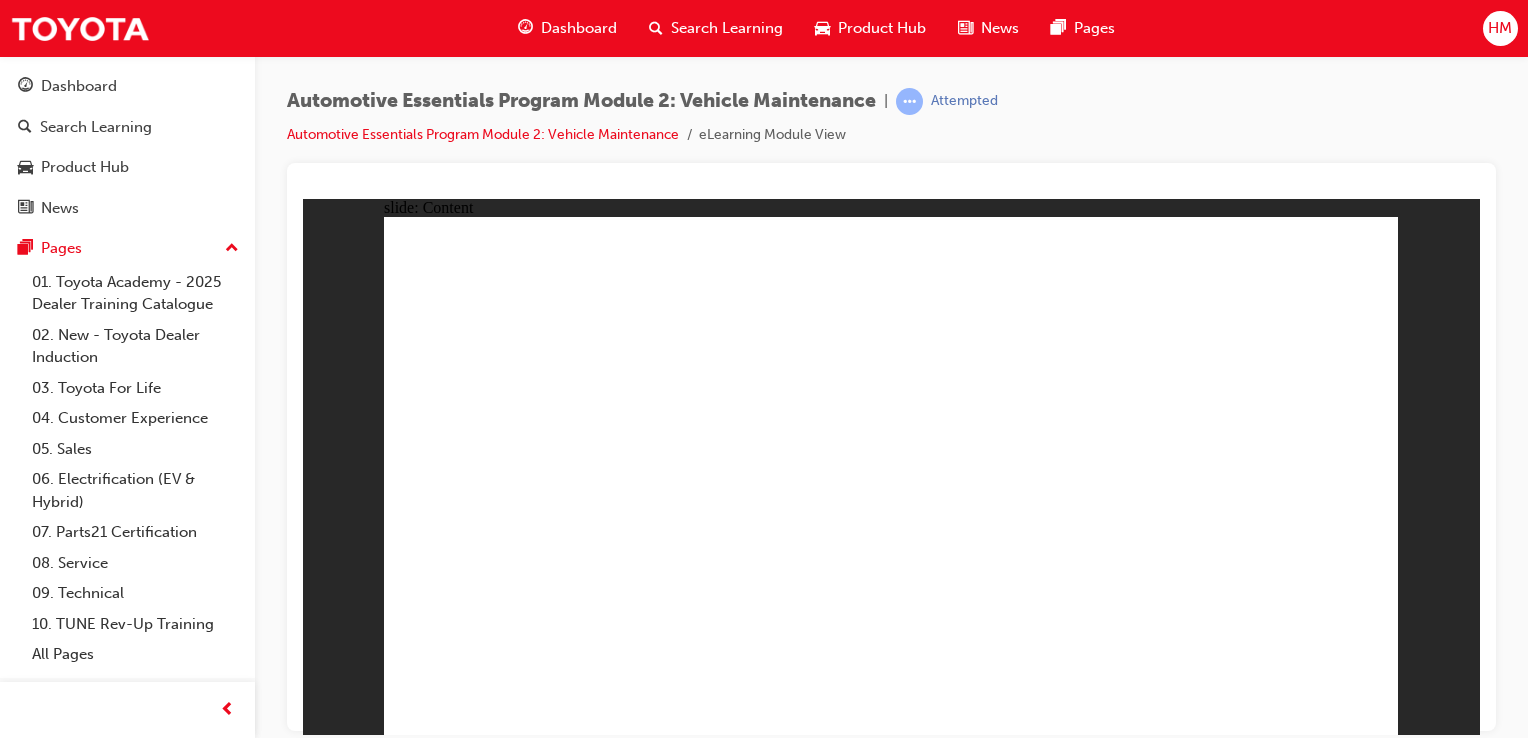 click 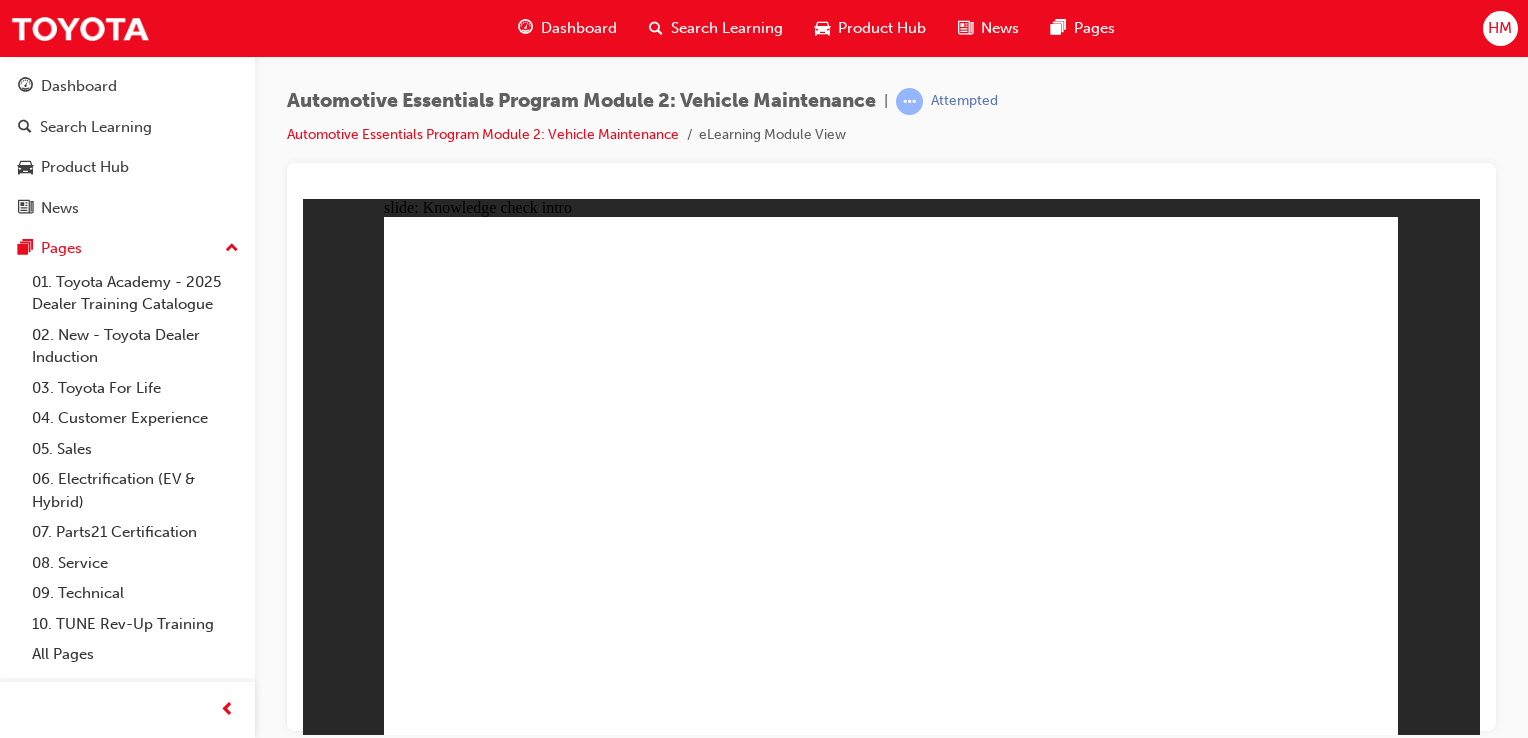 click 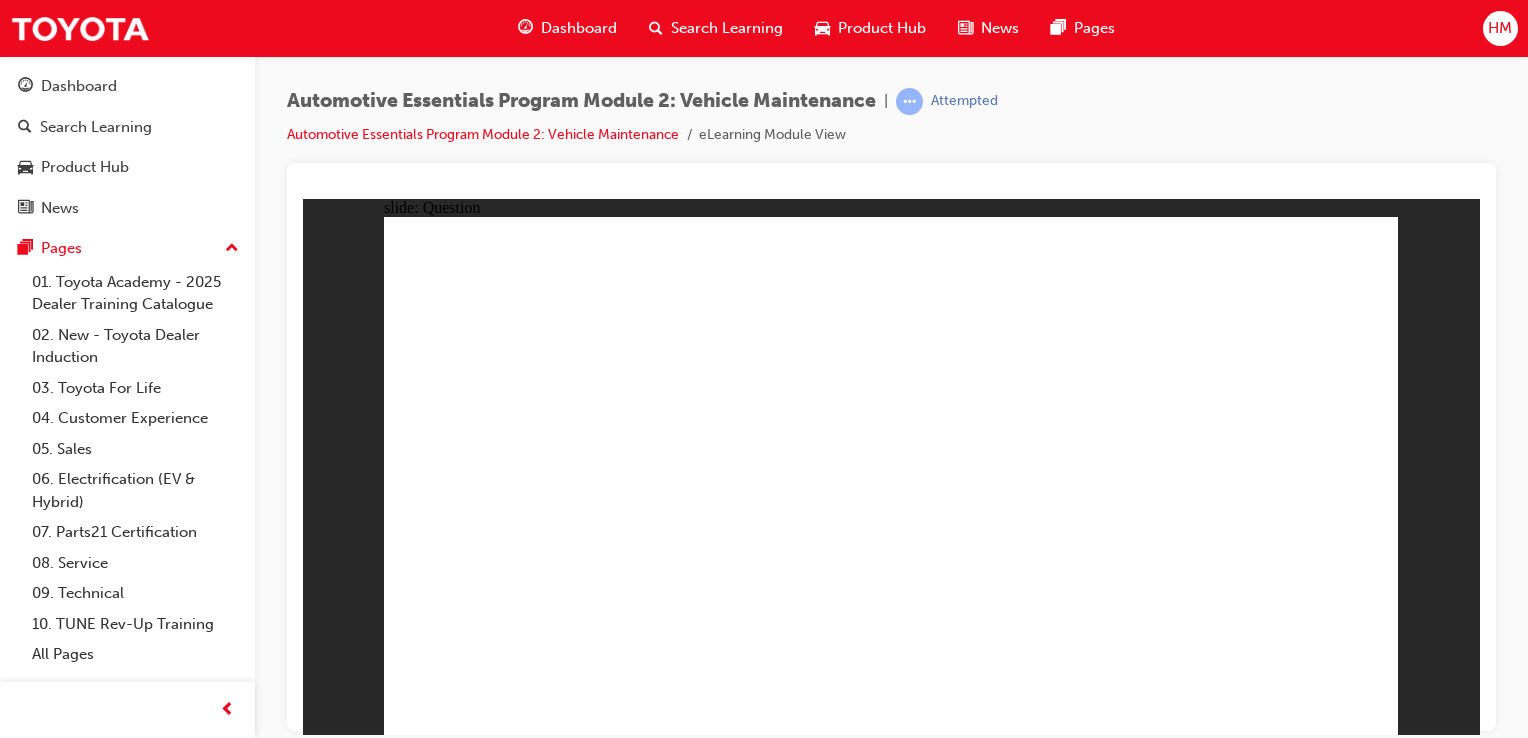 click 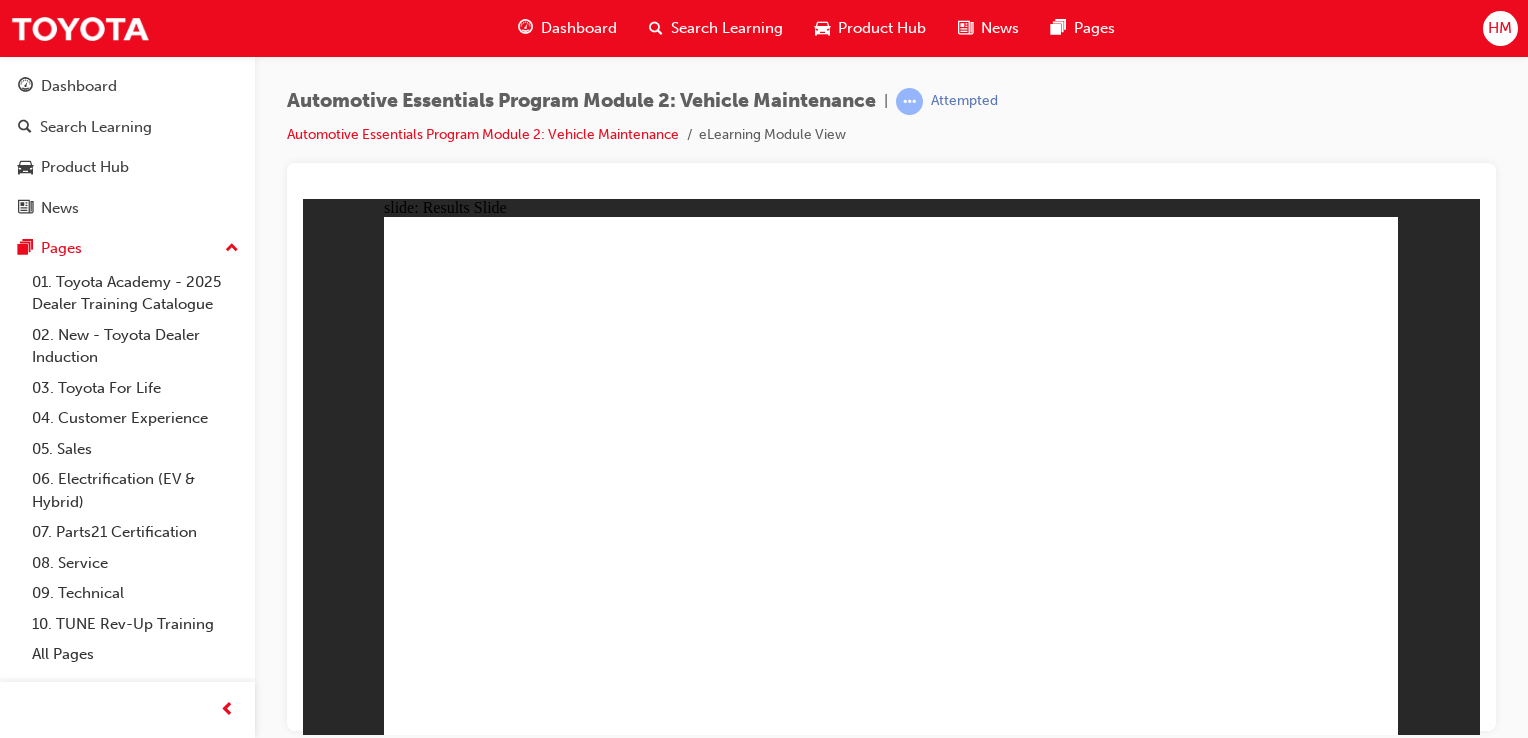 click 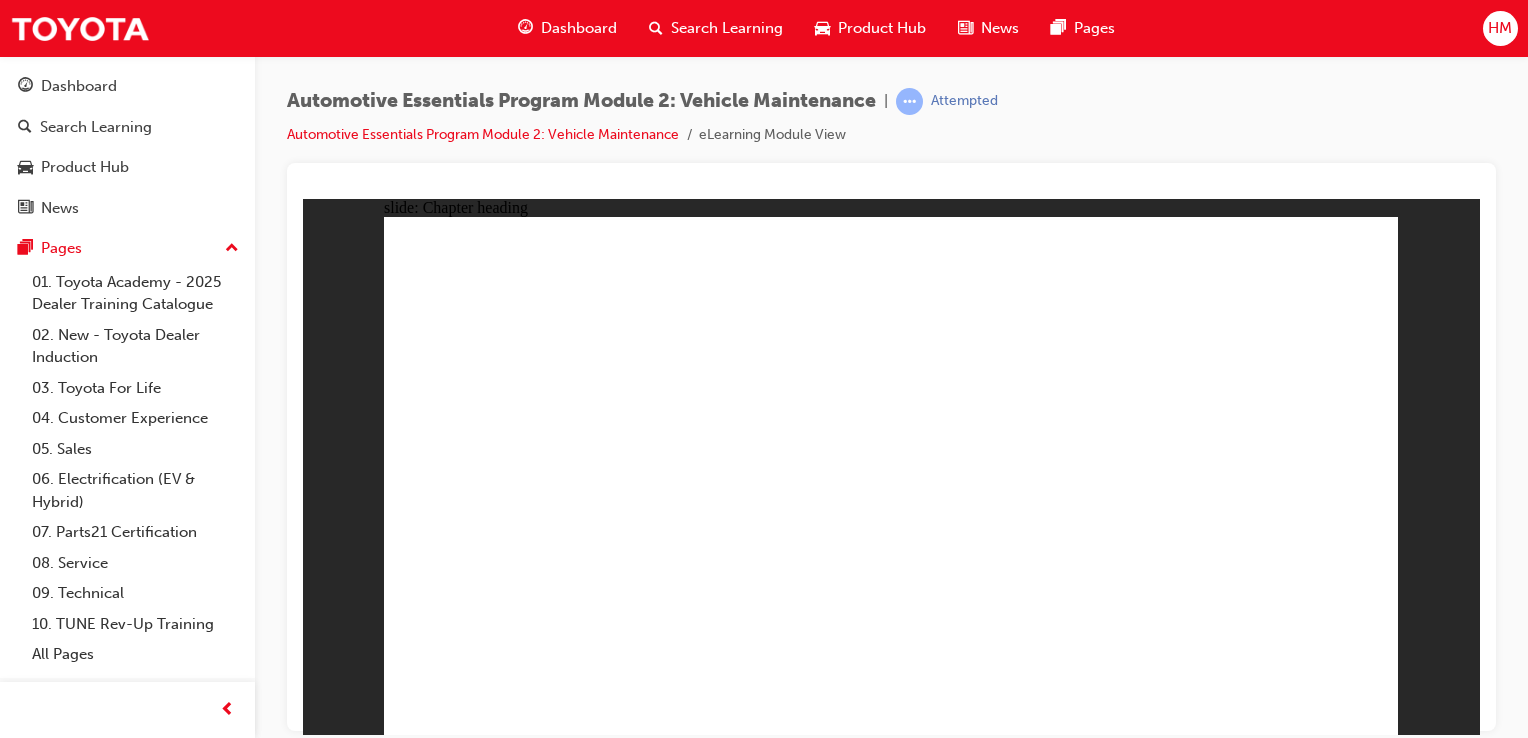 click 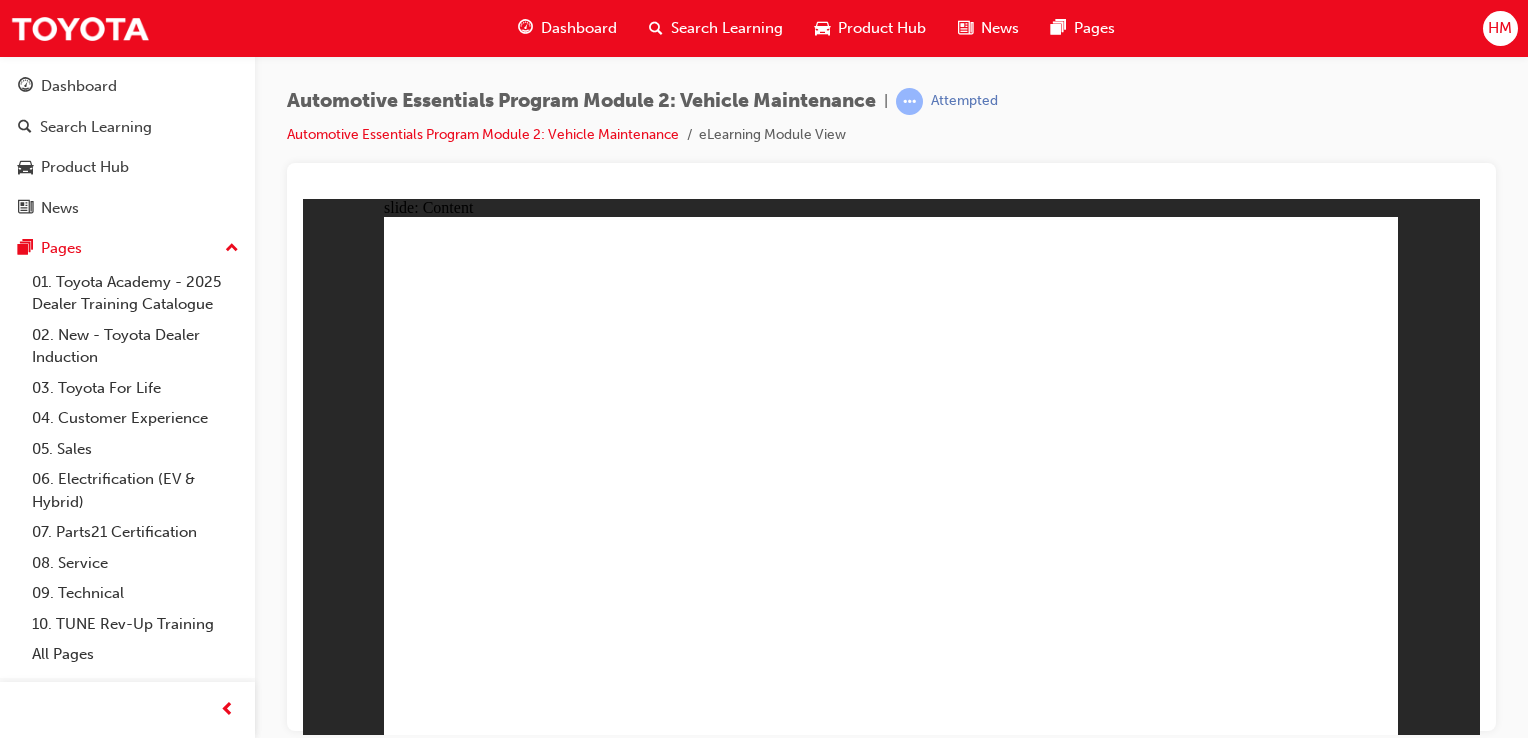 click 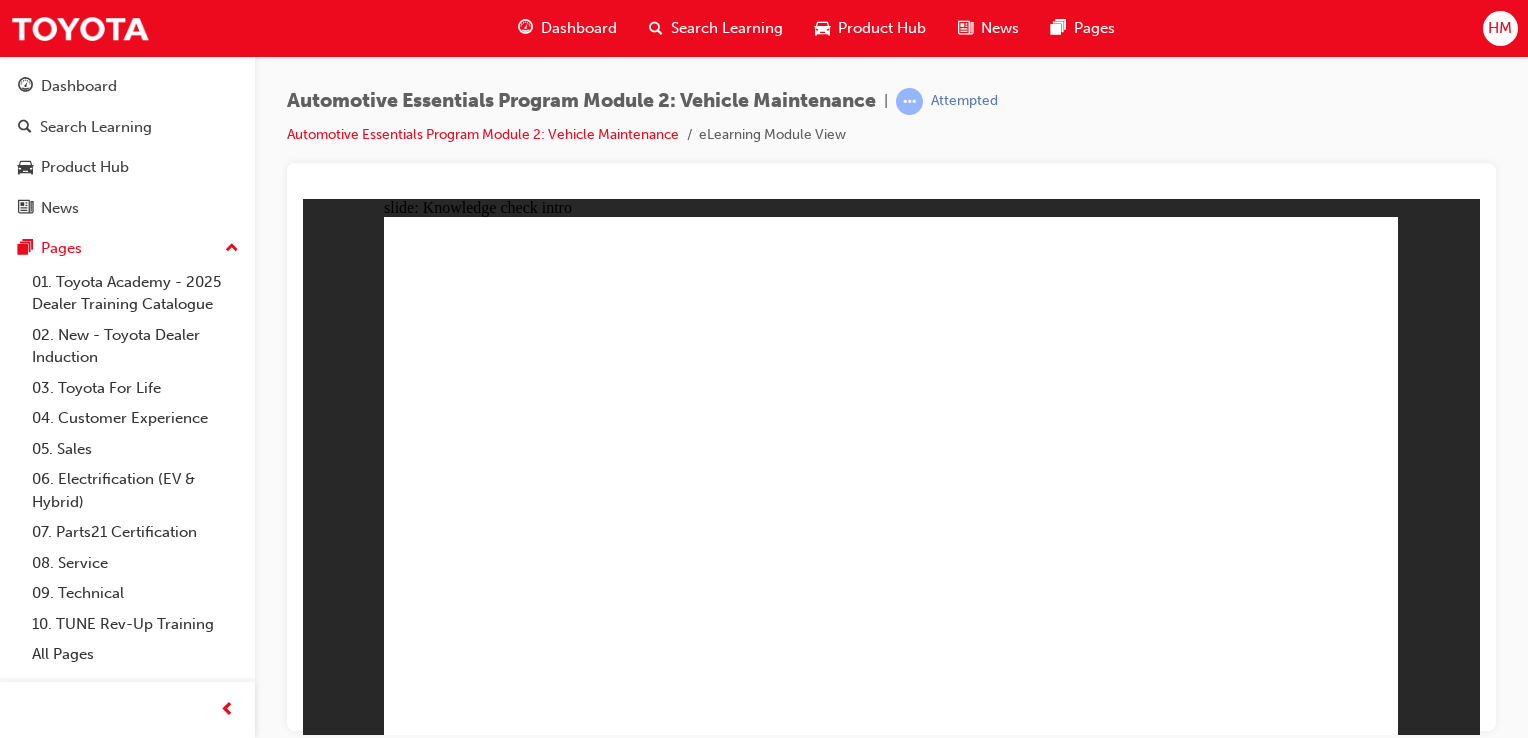 click 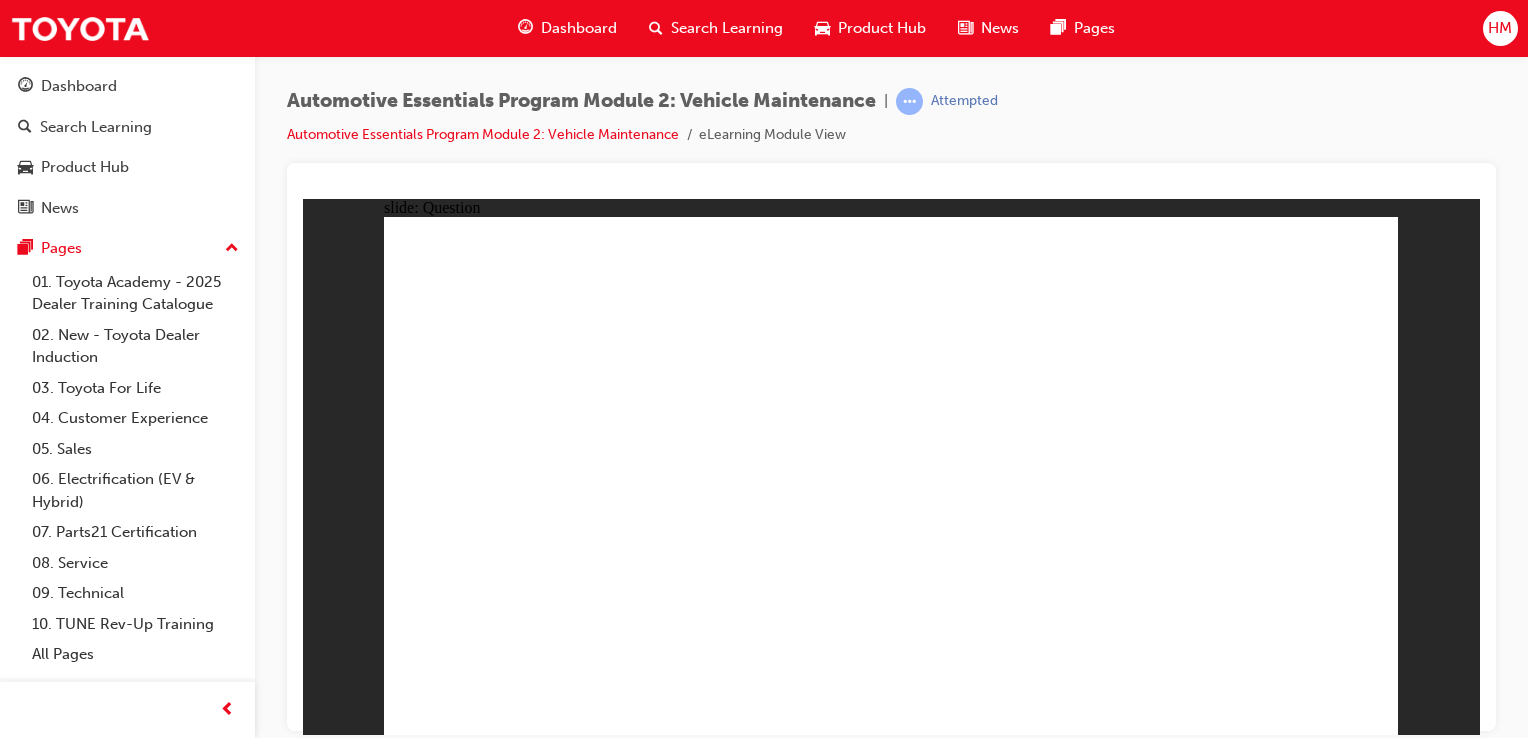 click 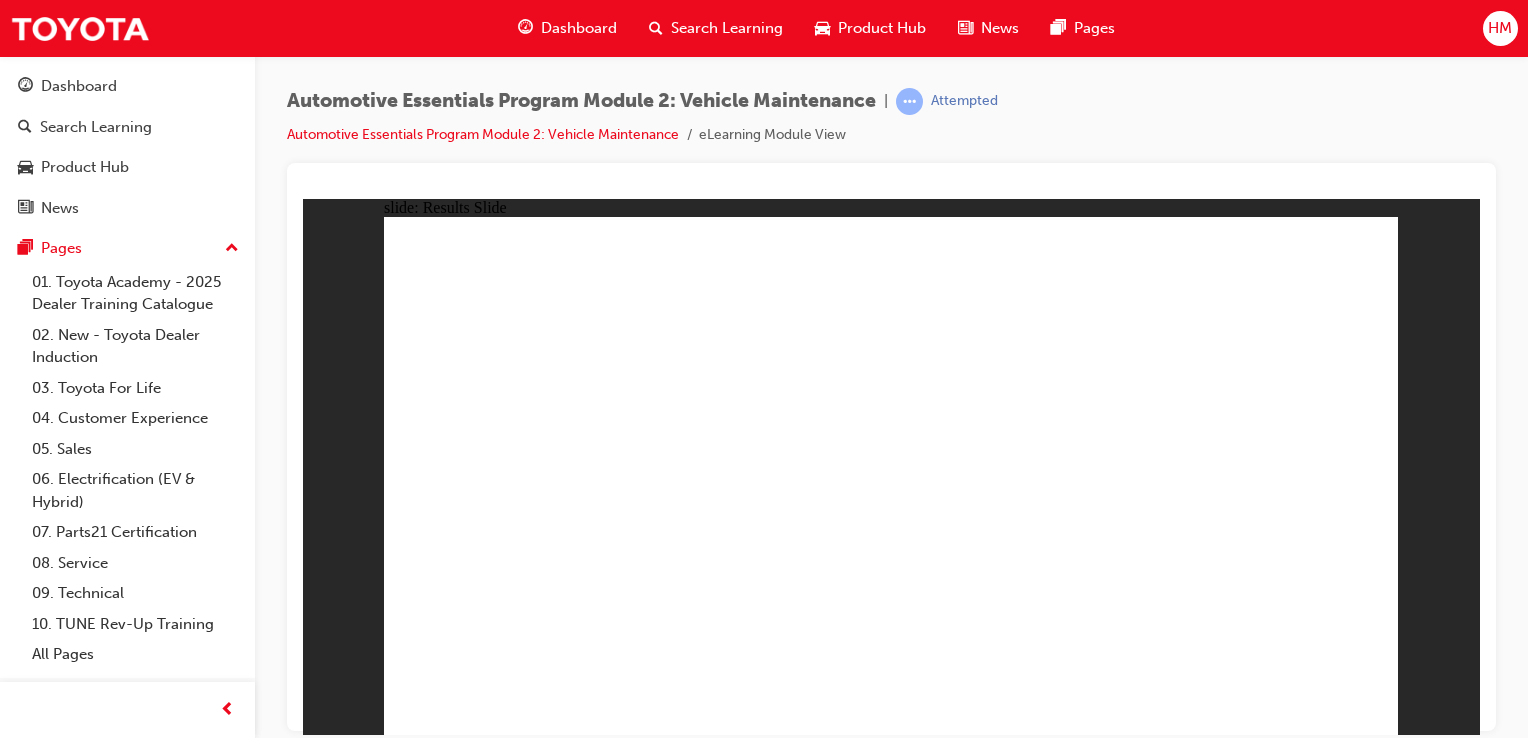 click 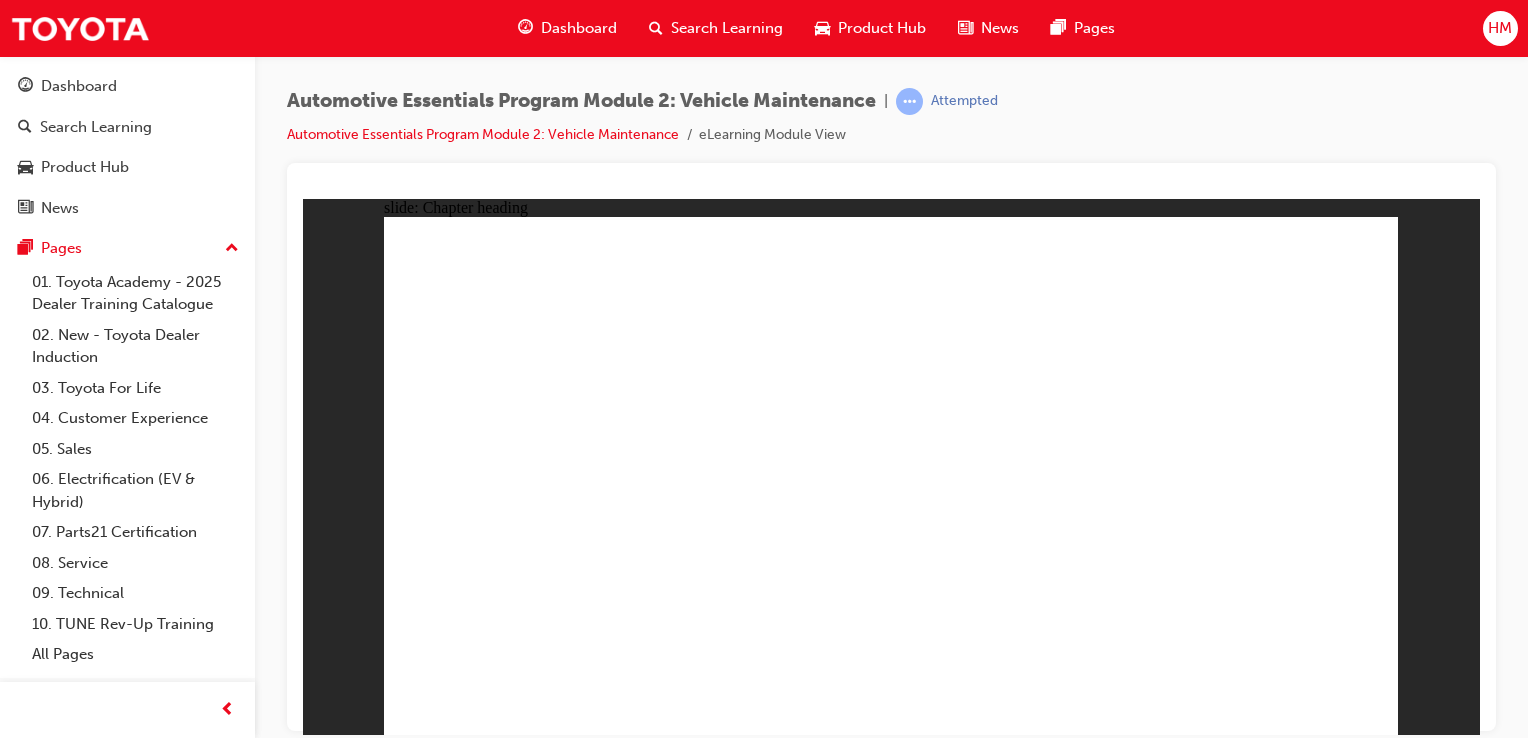 click 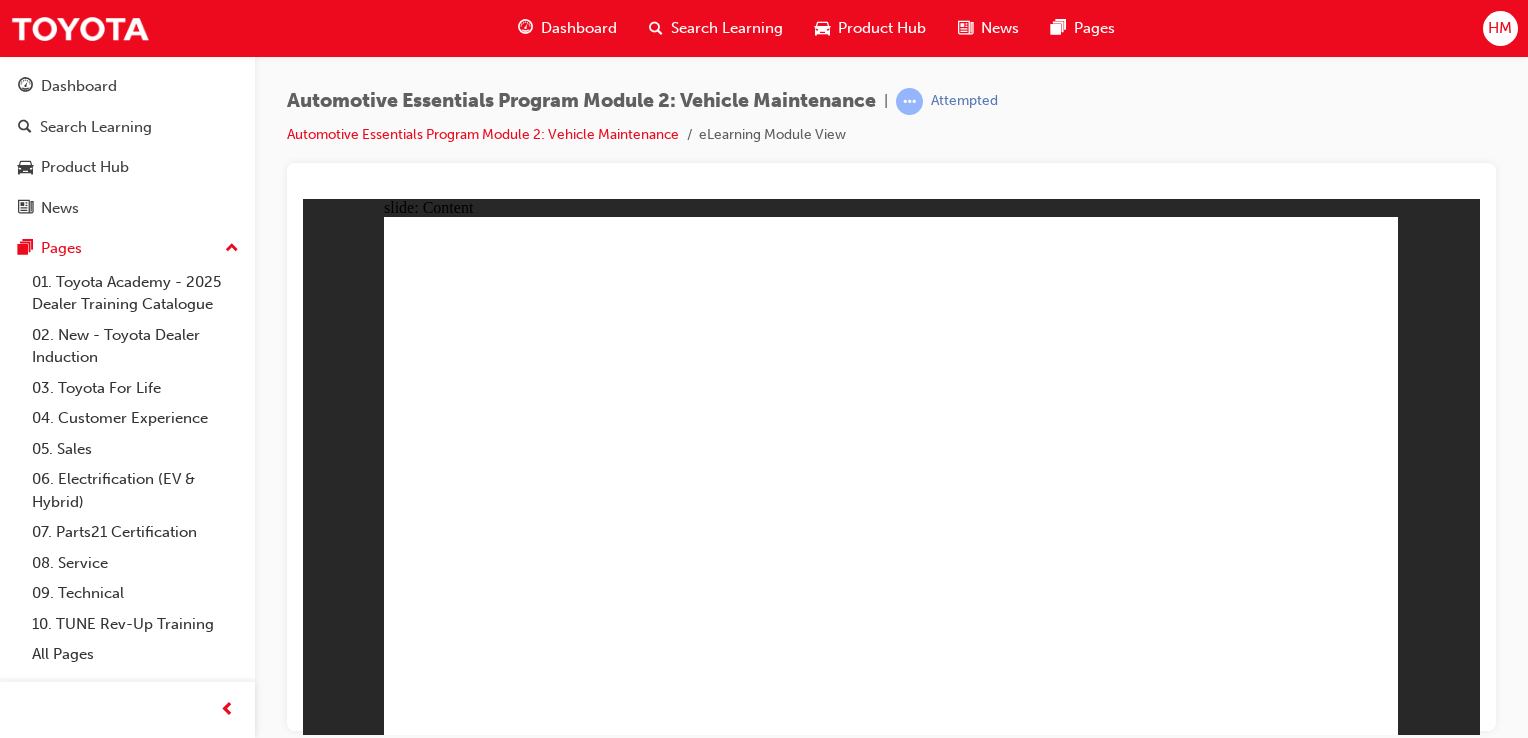 click 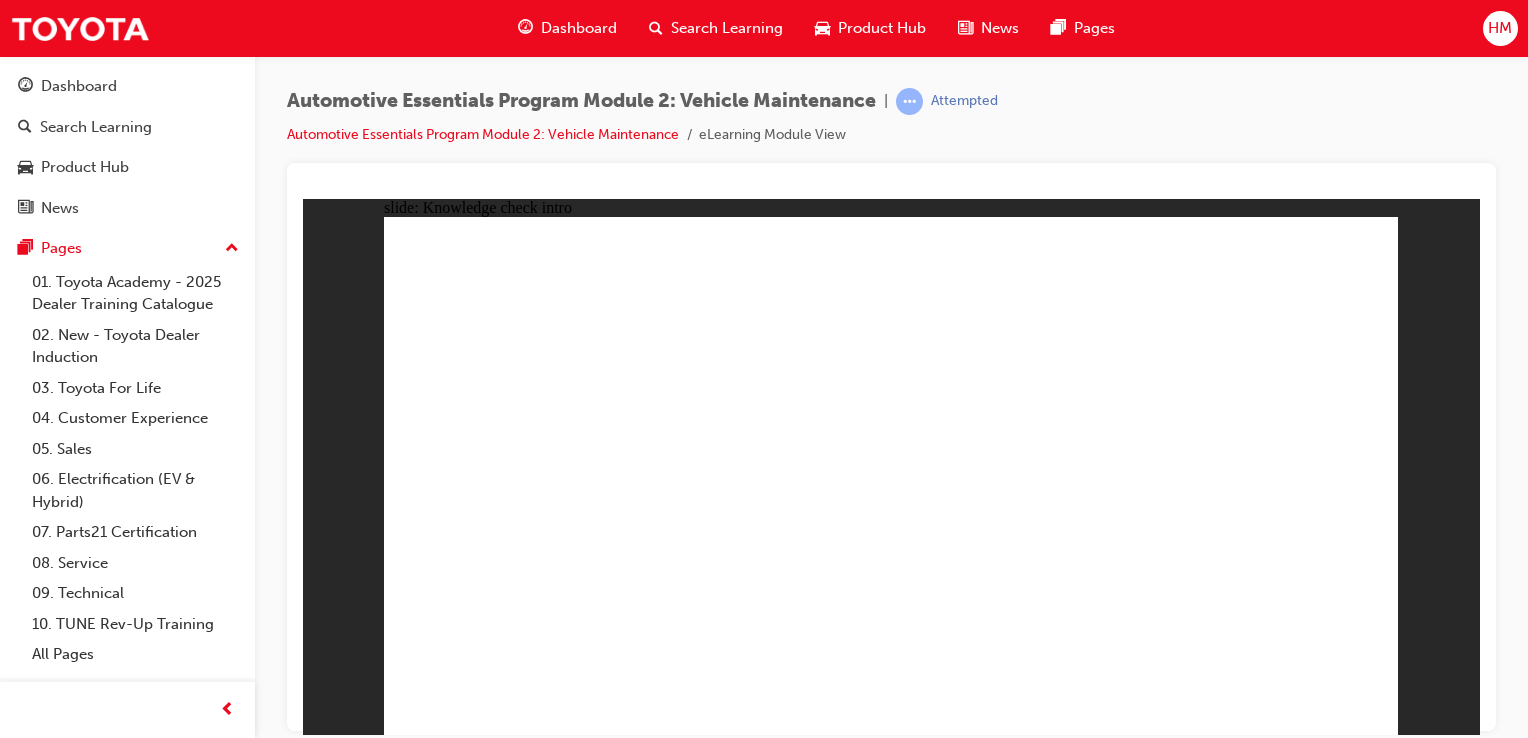 click 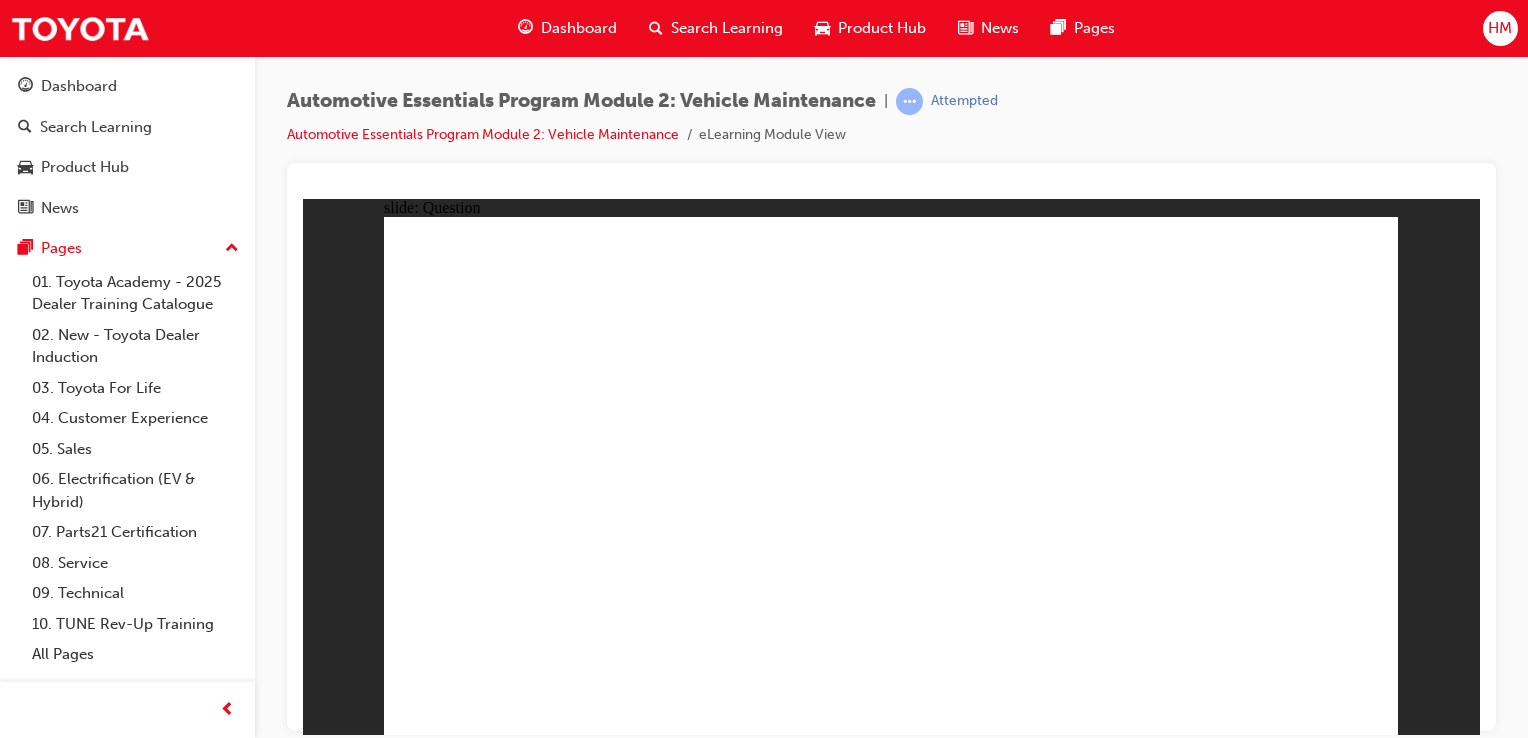click 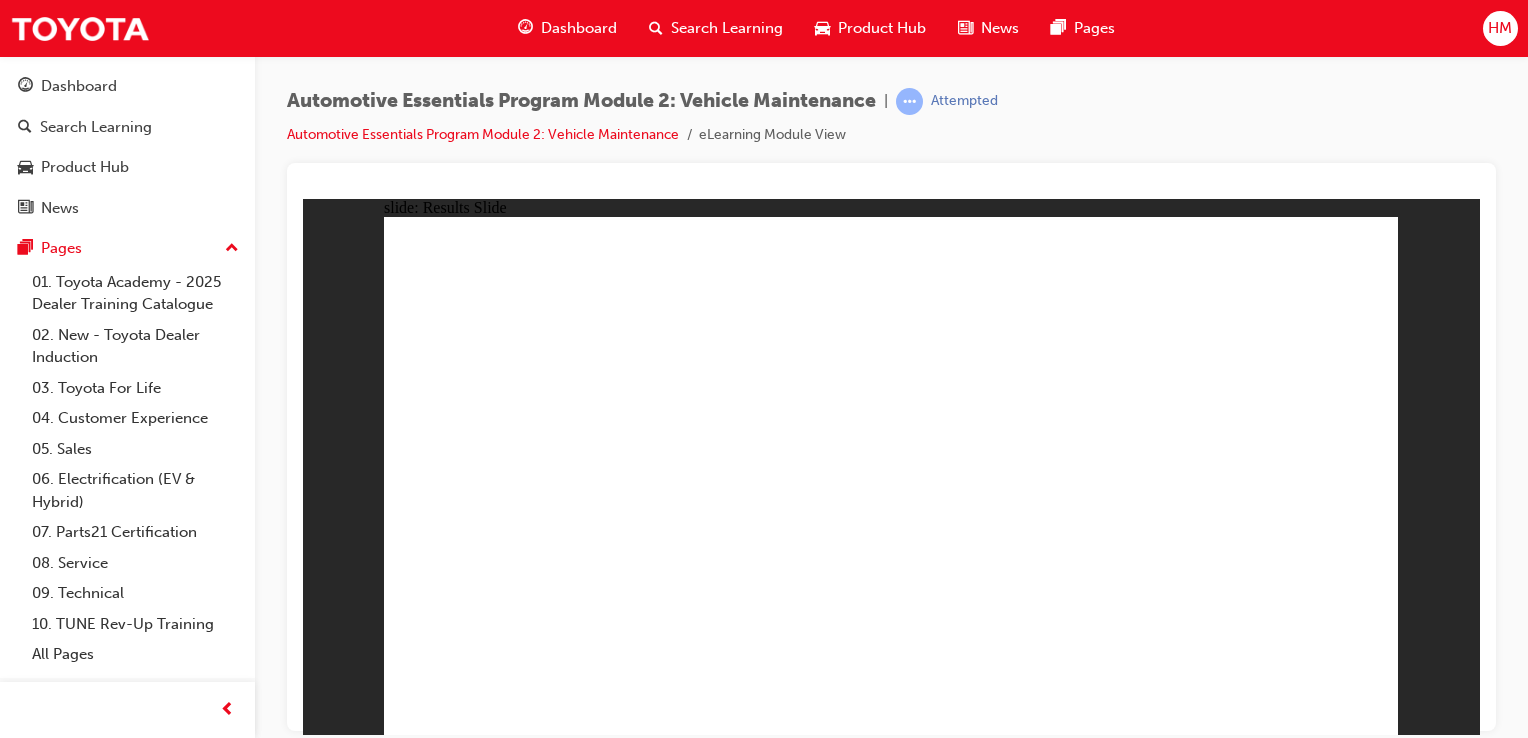 click 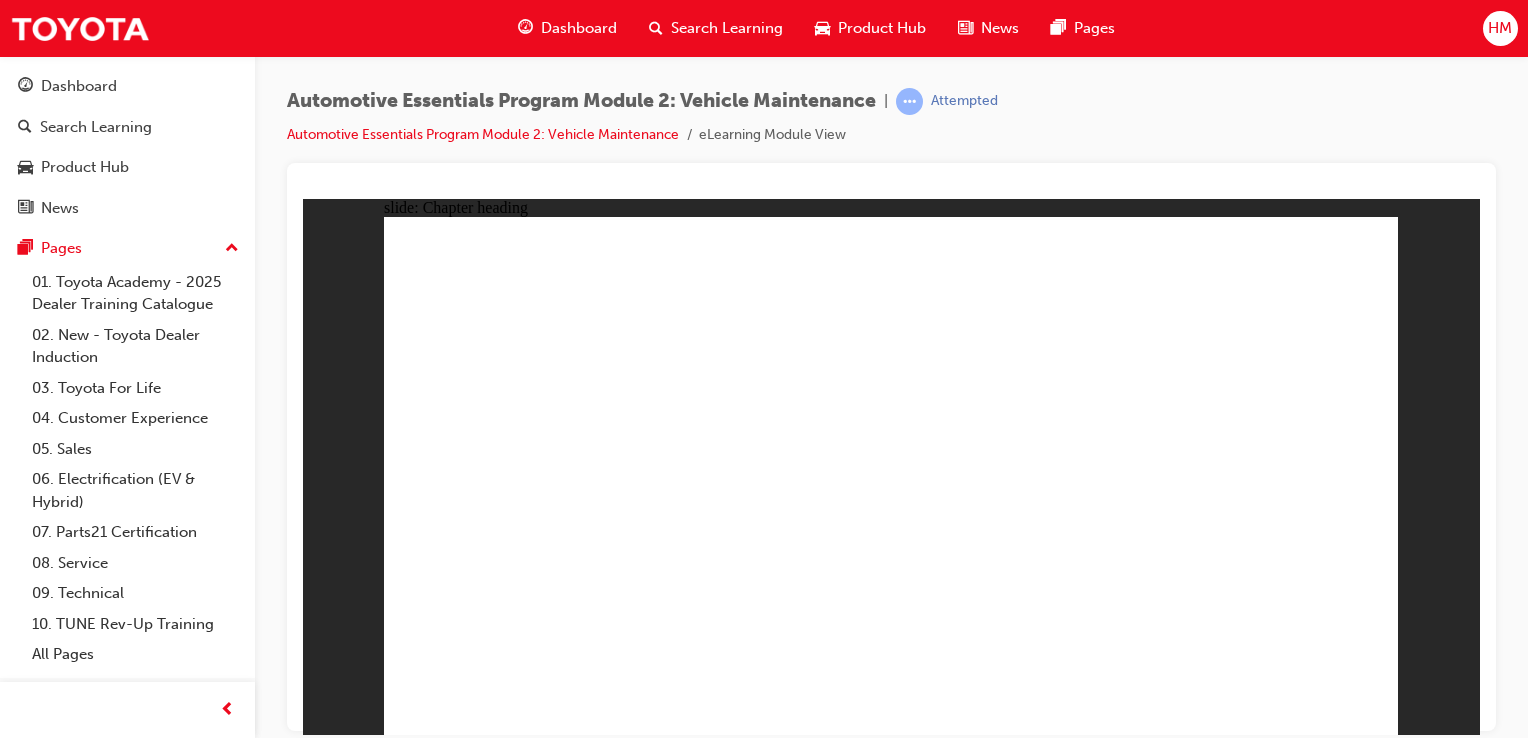 click 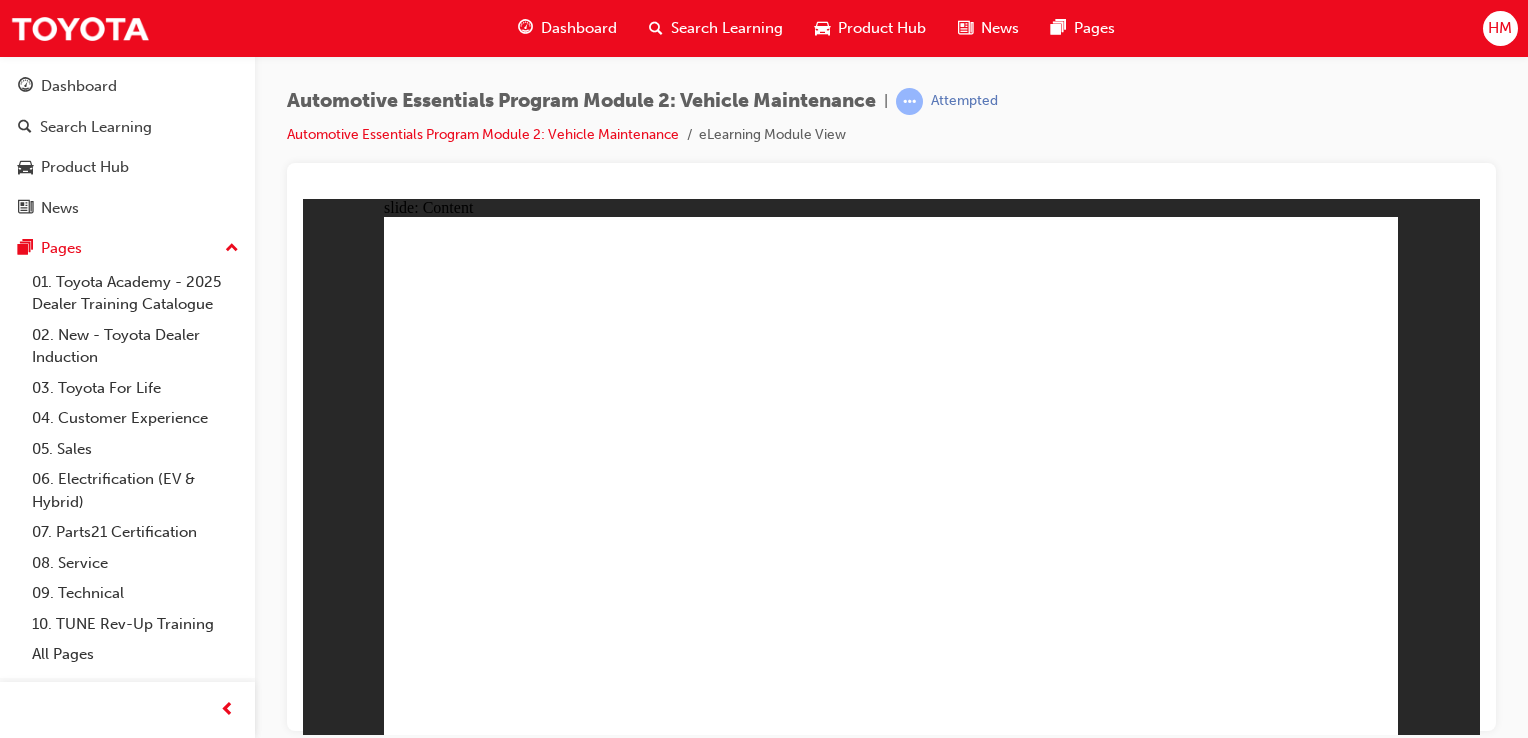 click 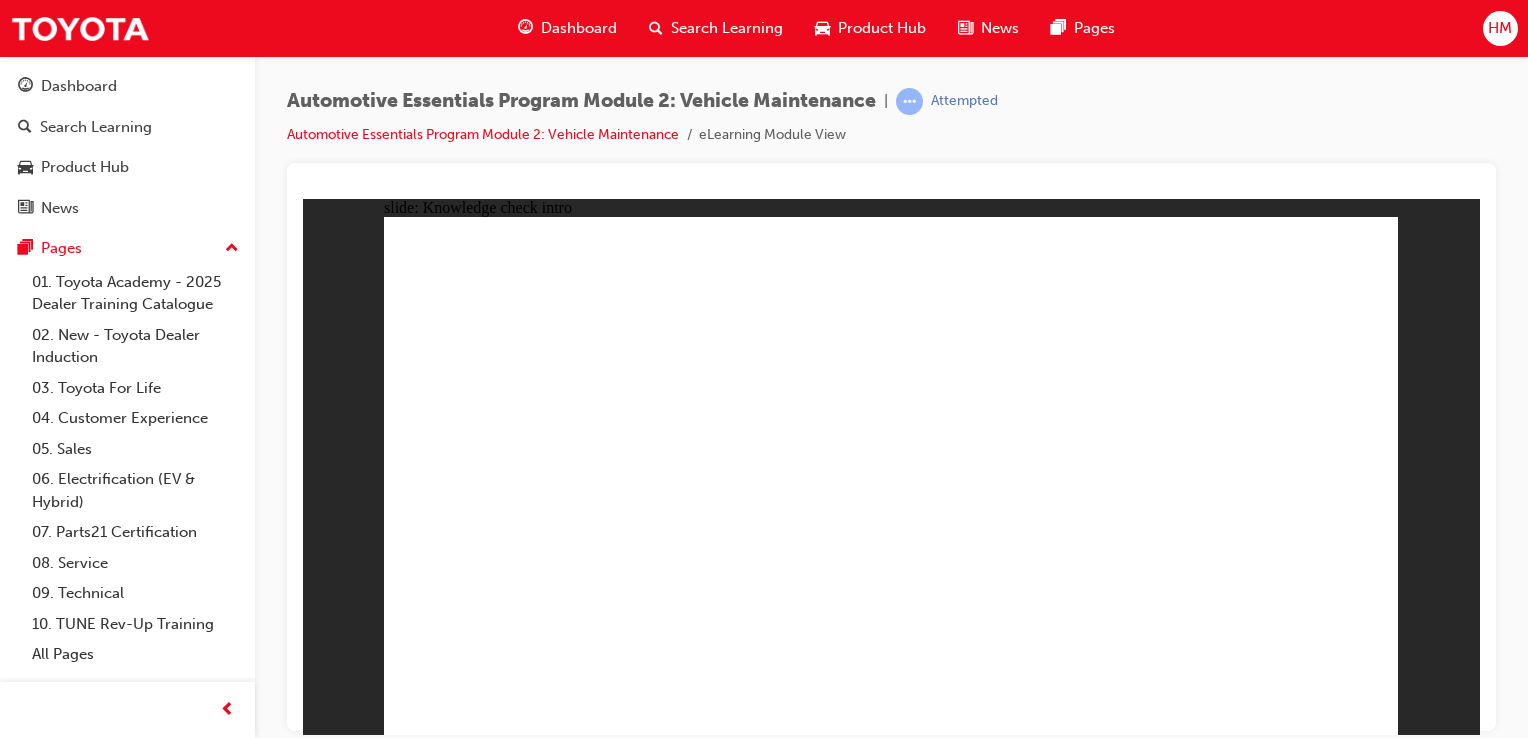 click 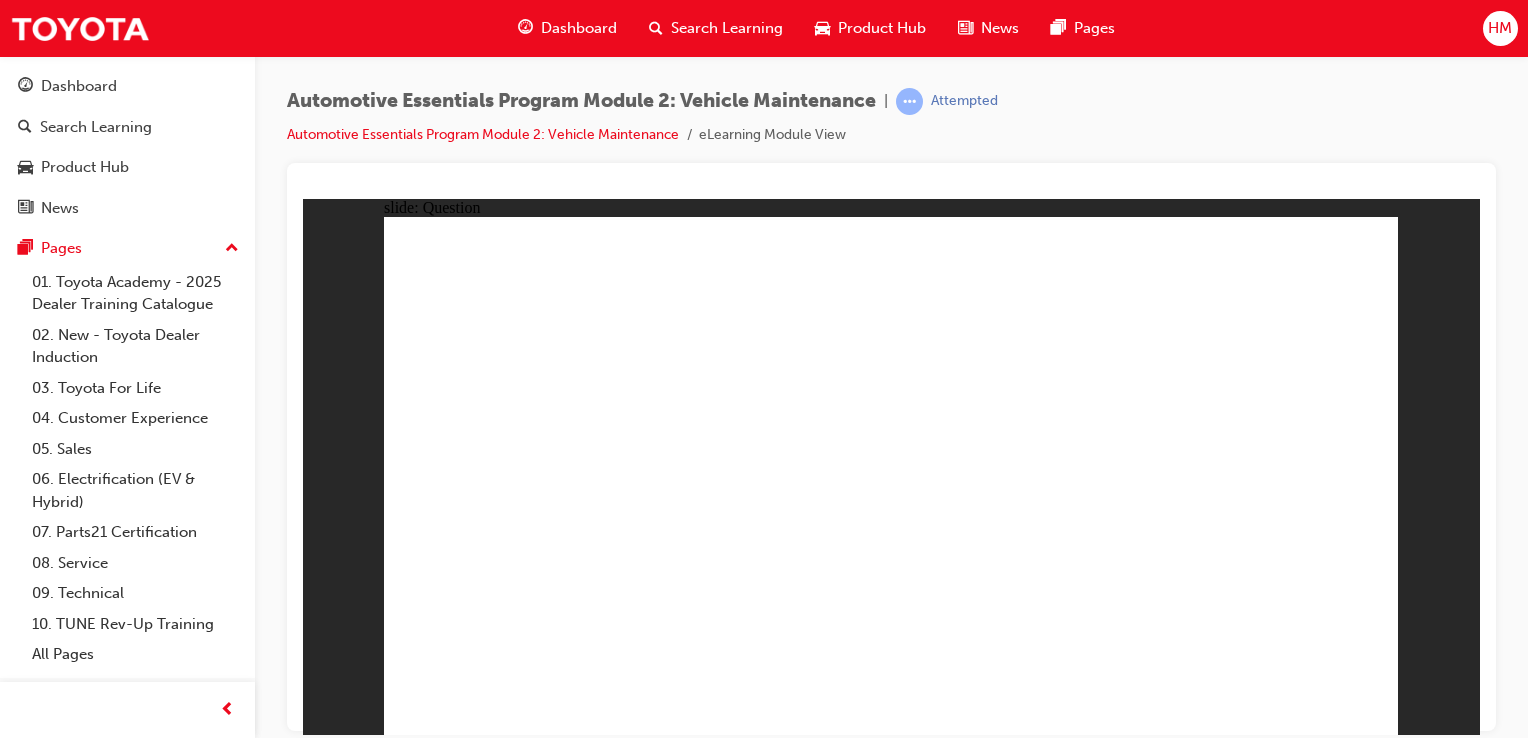 click 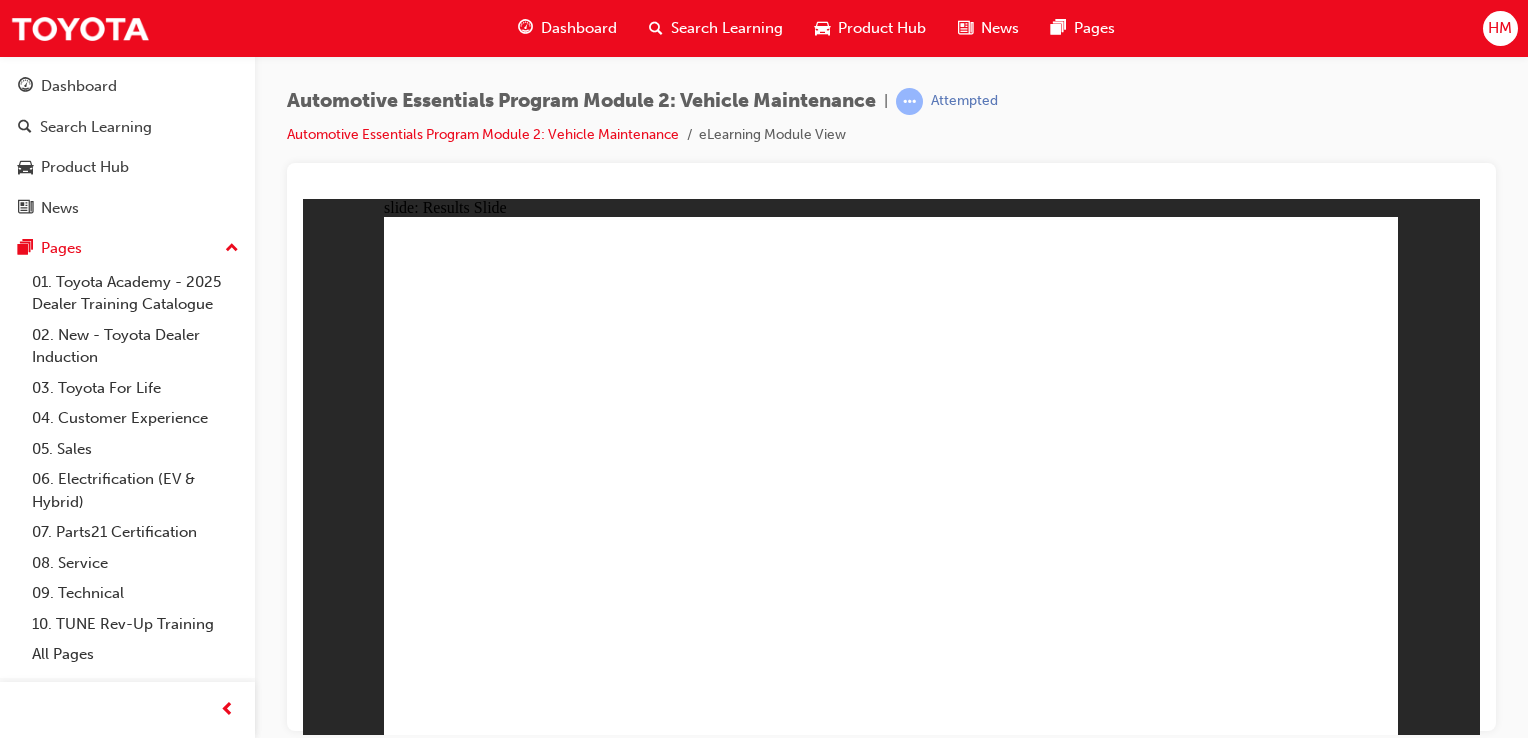 click 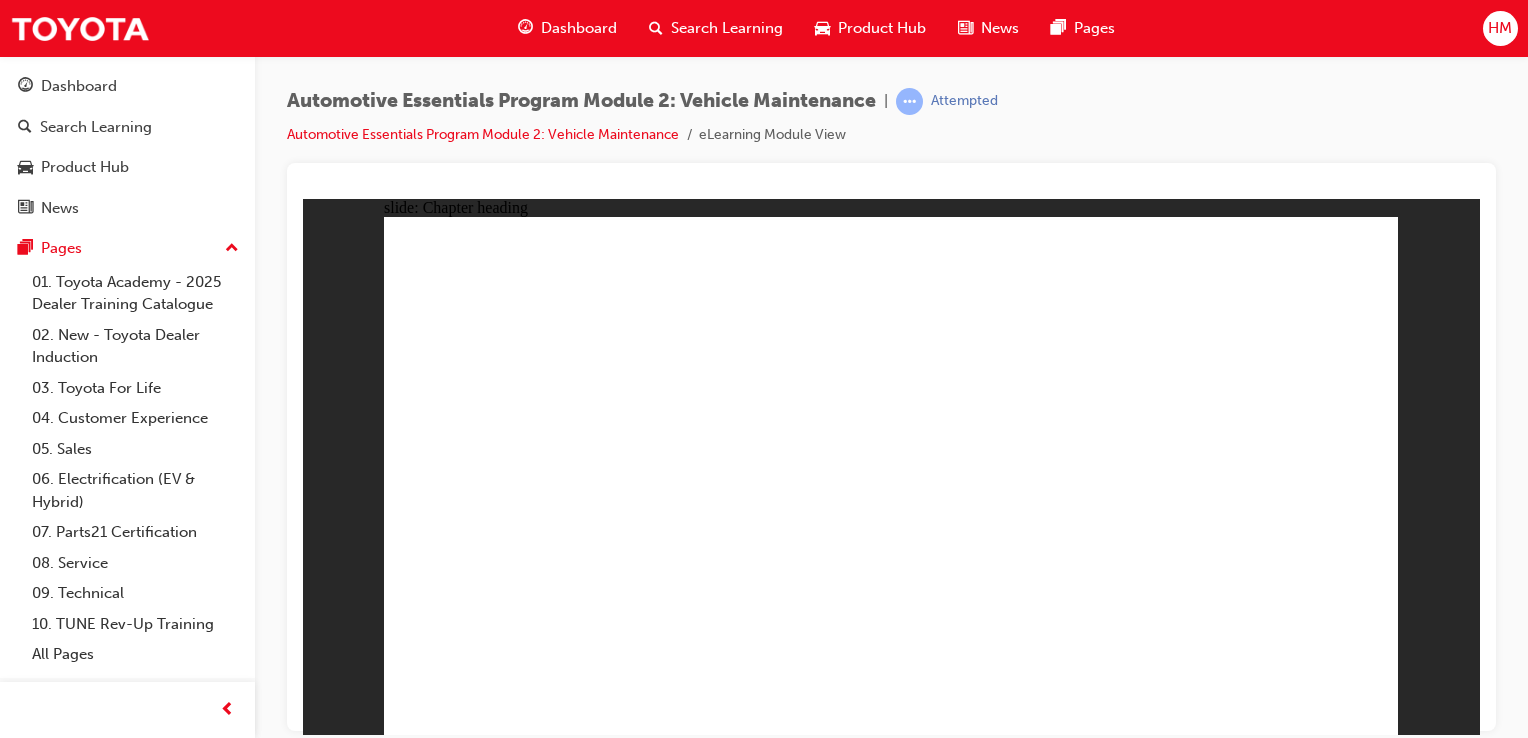 click 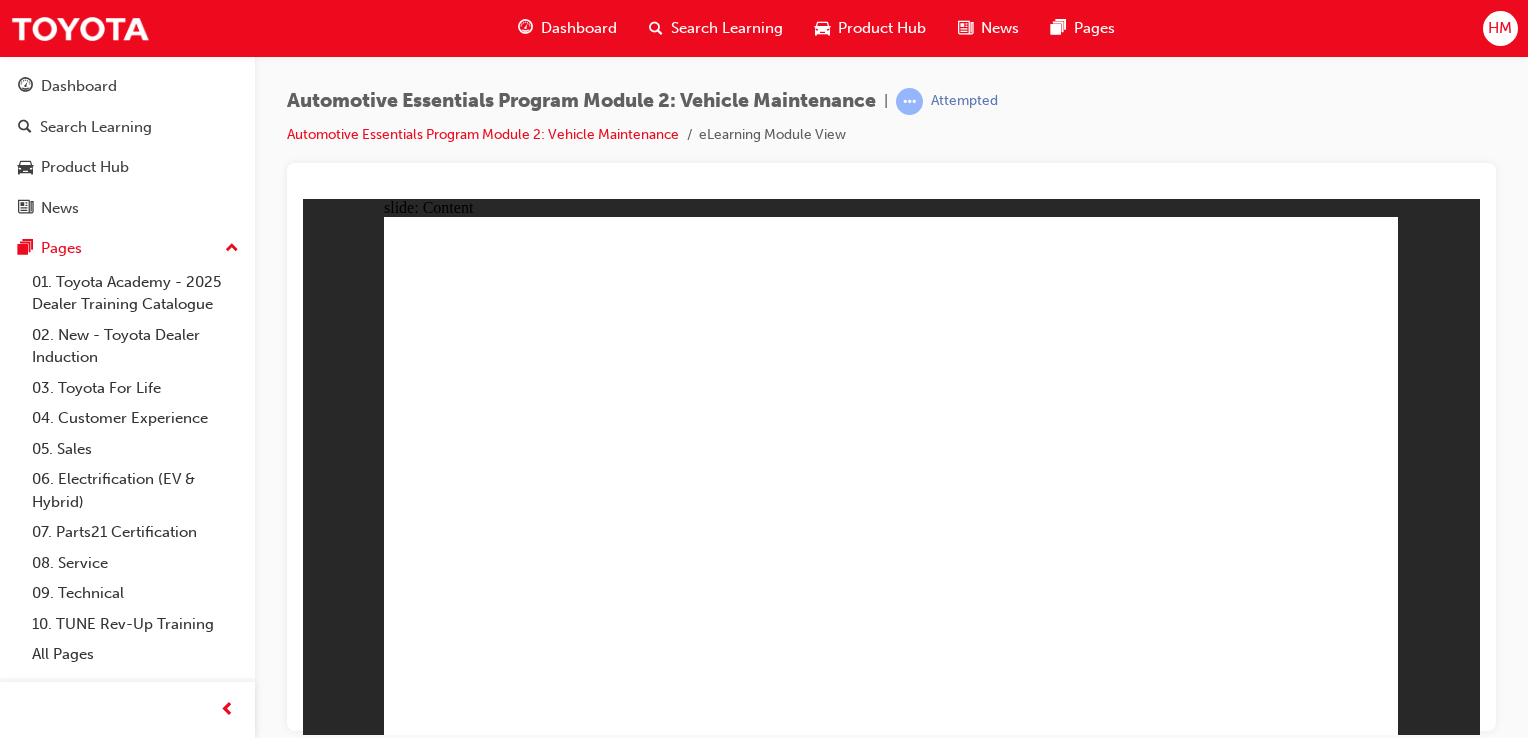click 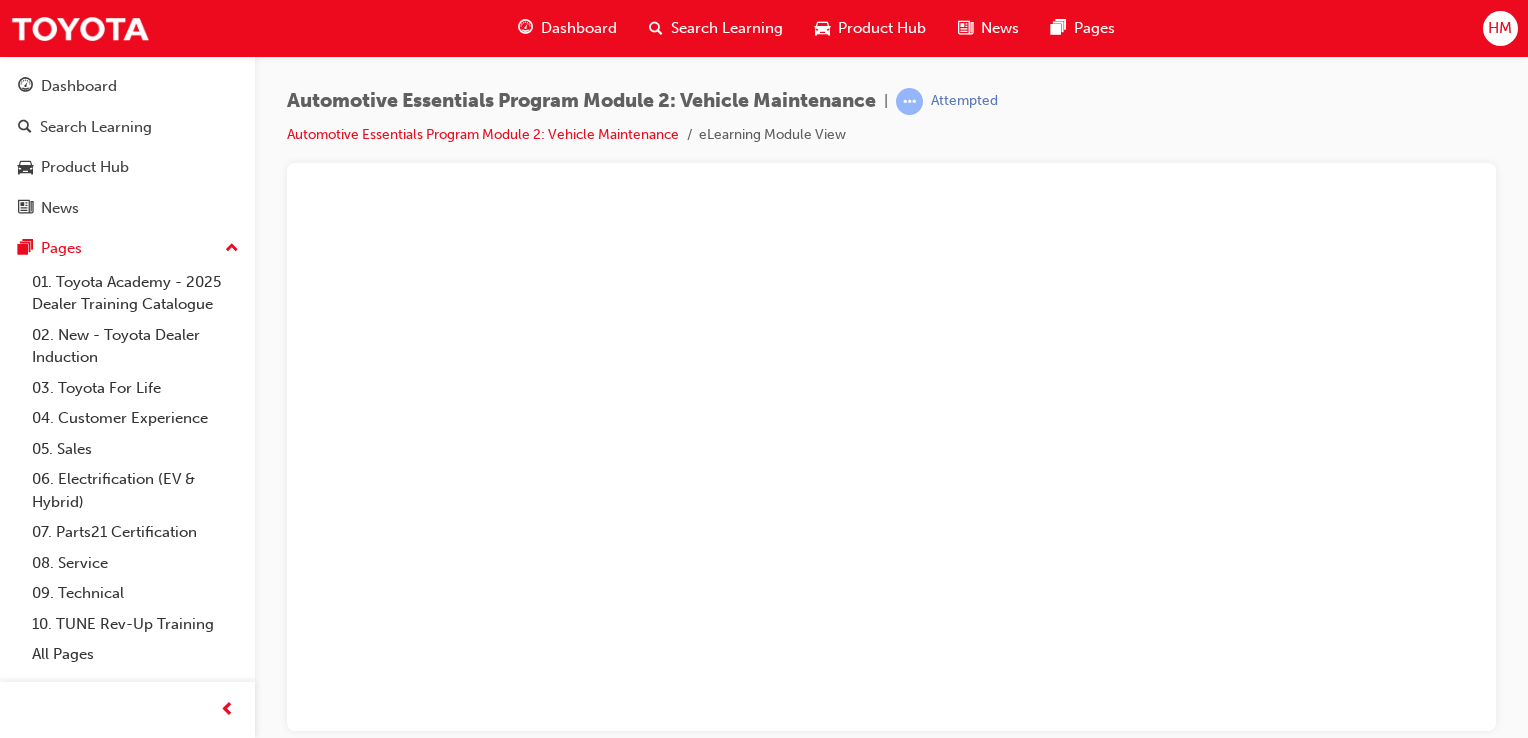scroll, scrollTop: 0, scrollLeft: 0, axis: both 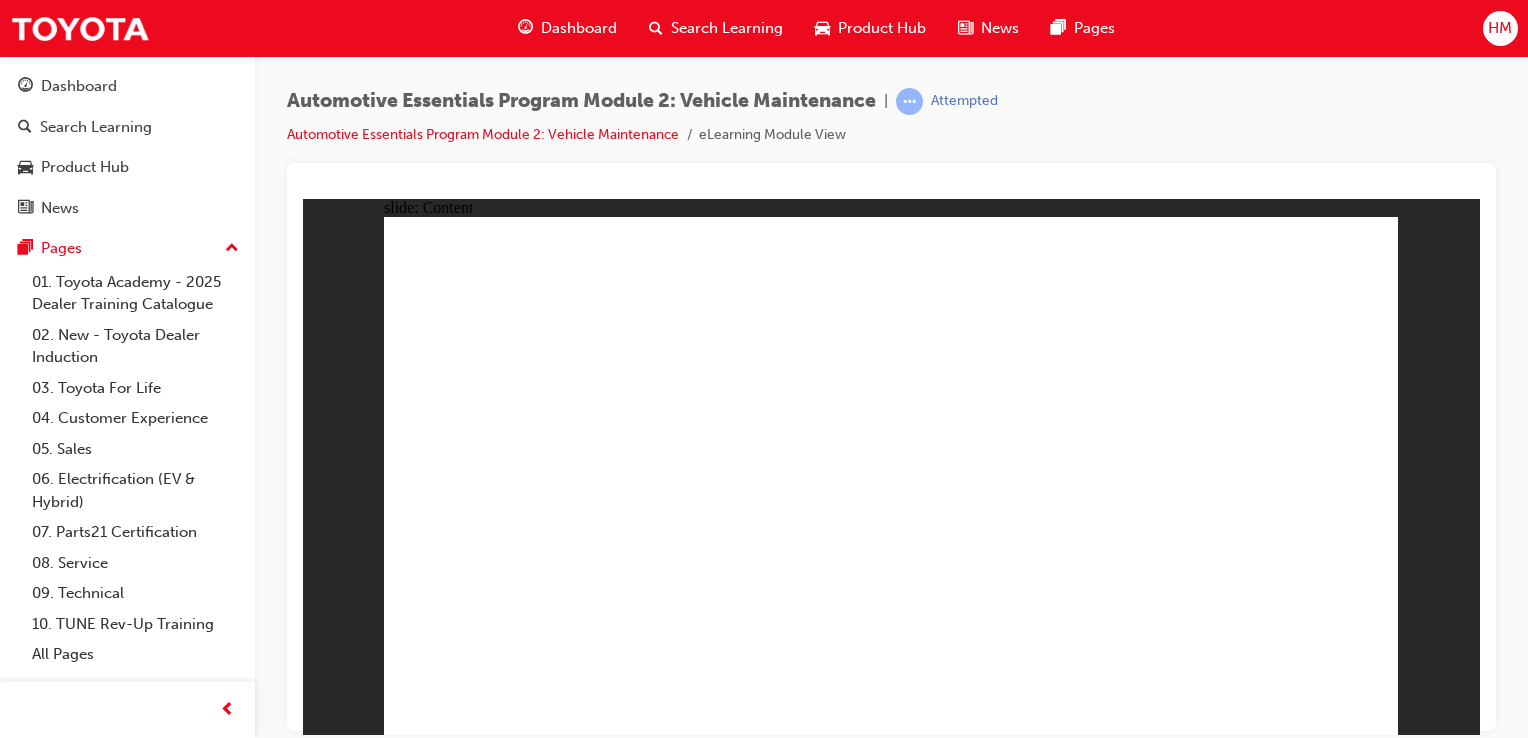click 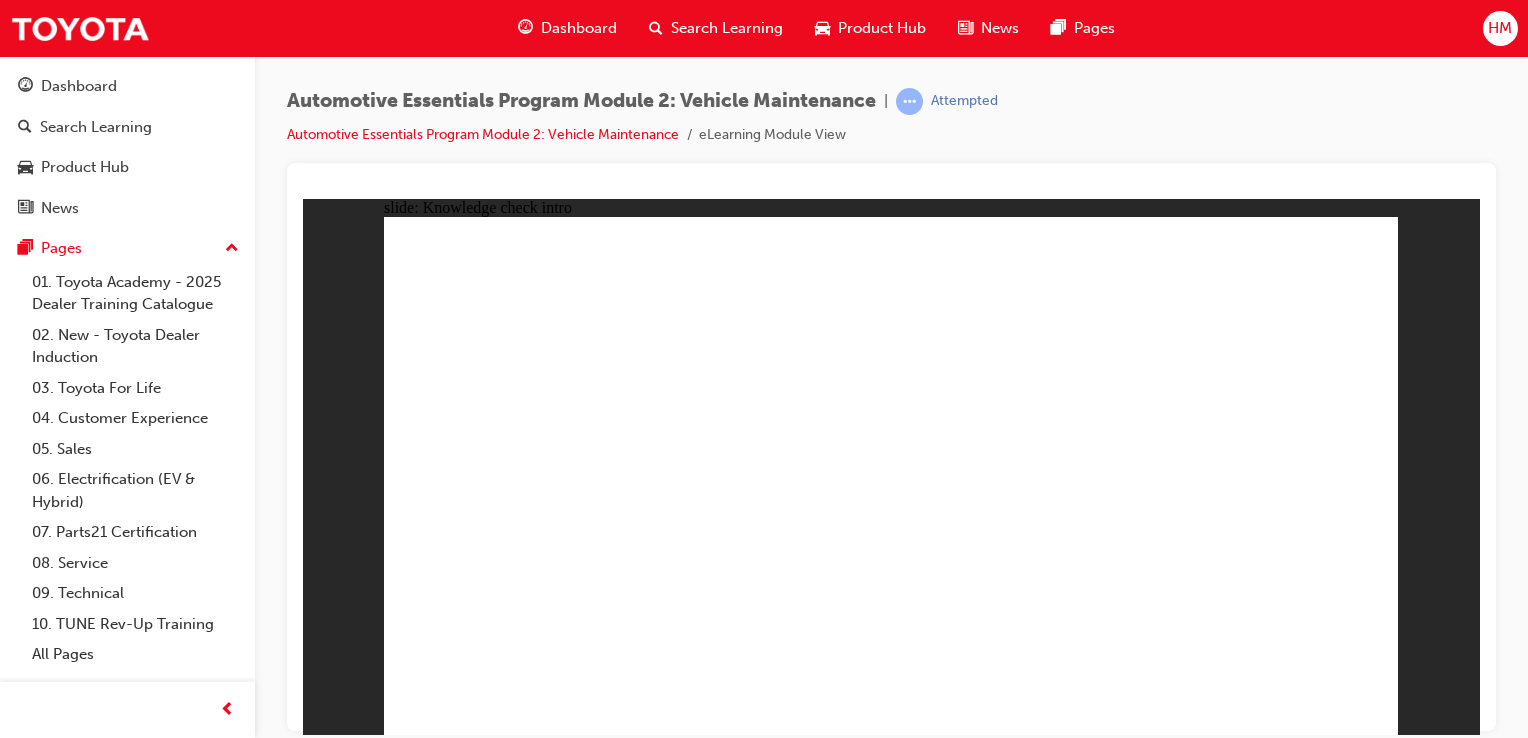 click 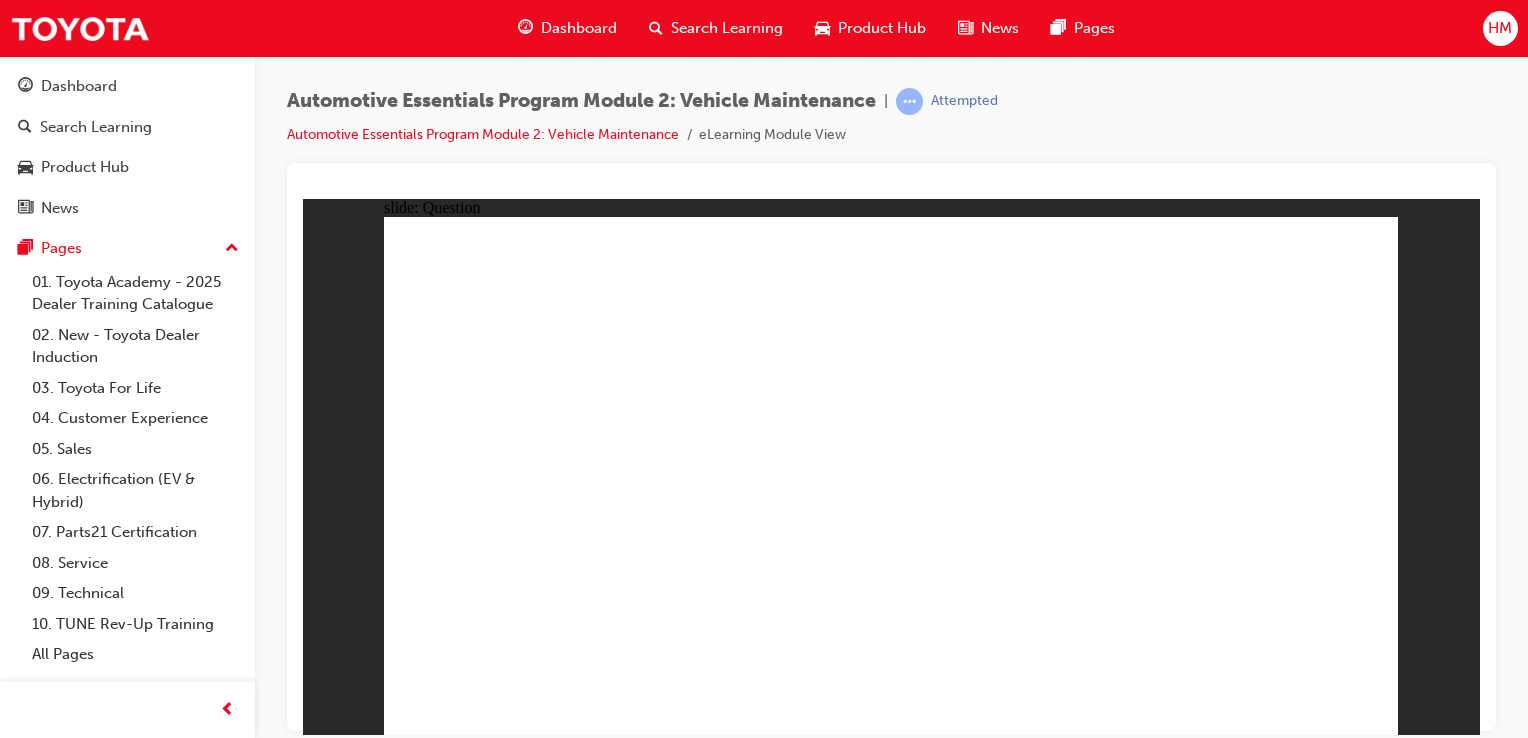 click 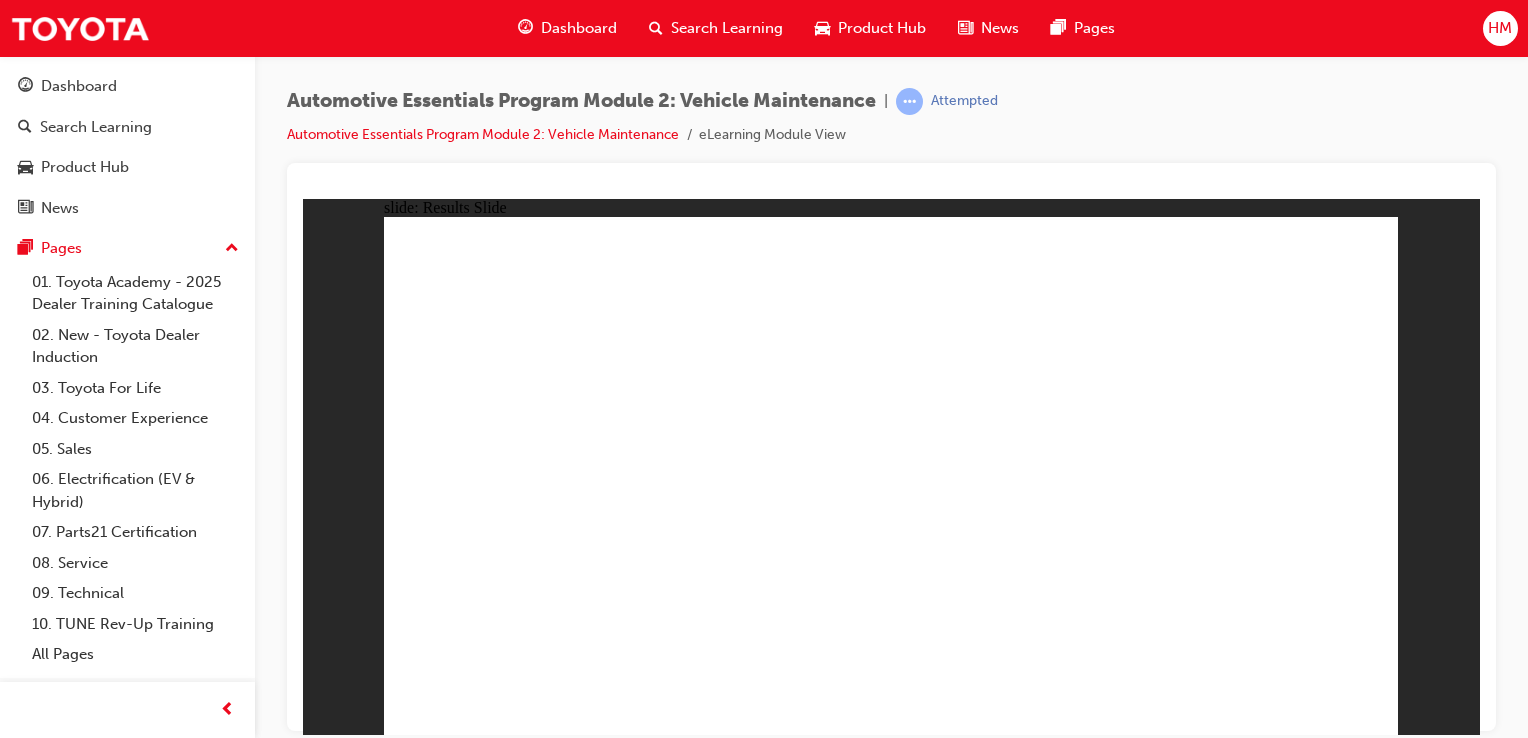 click 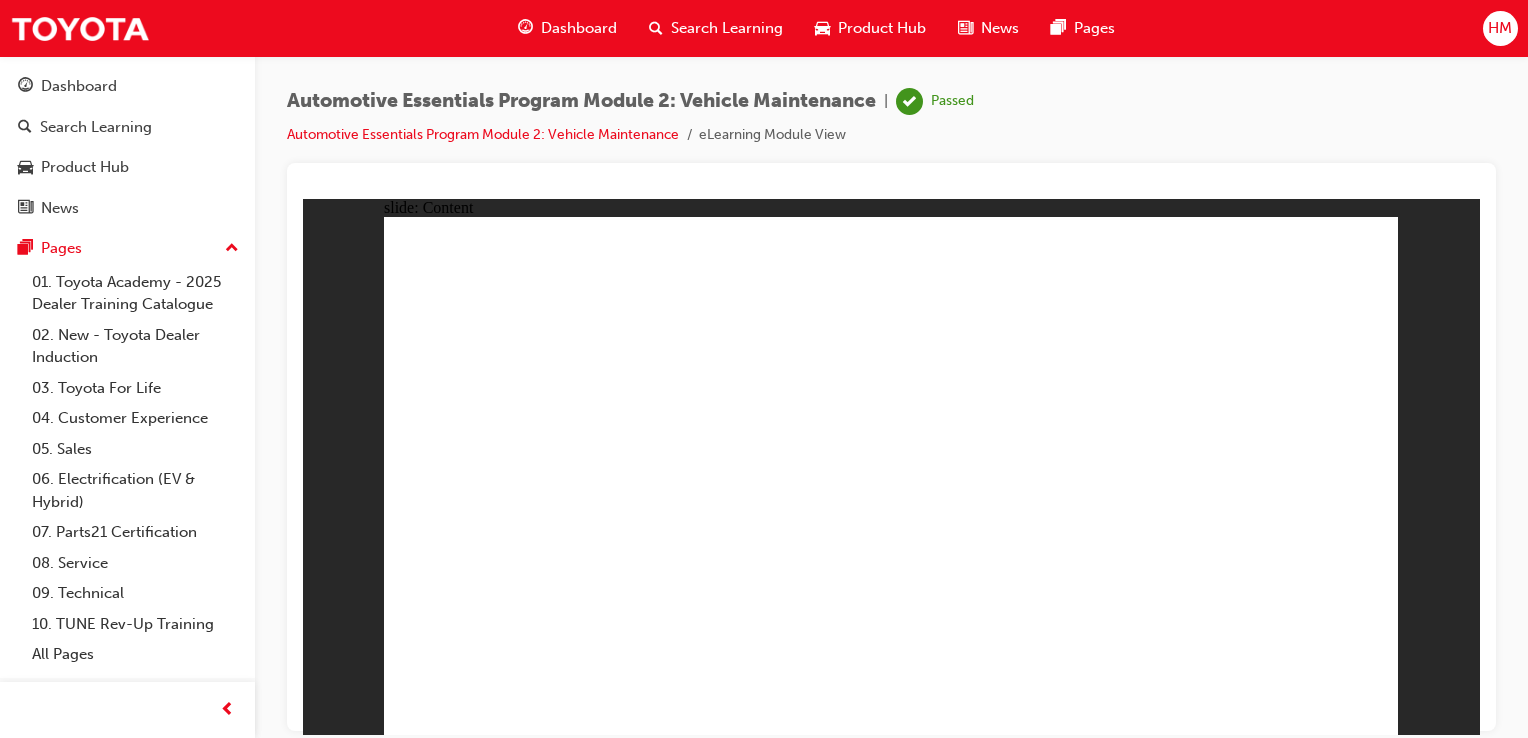 click 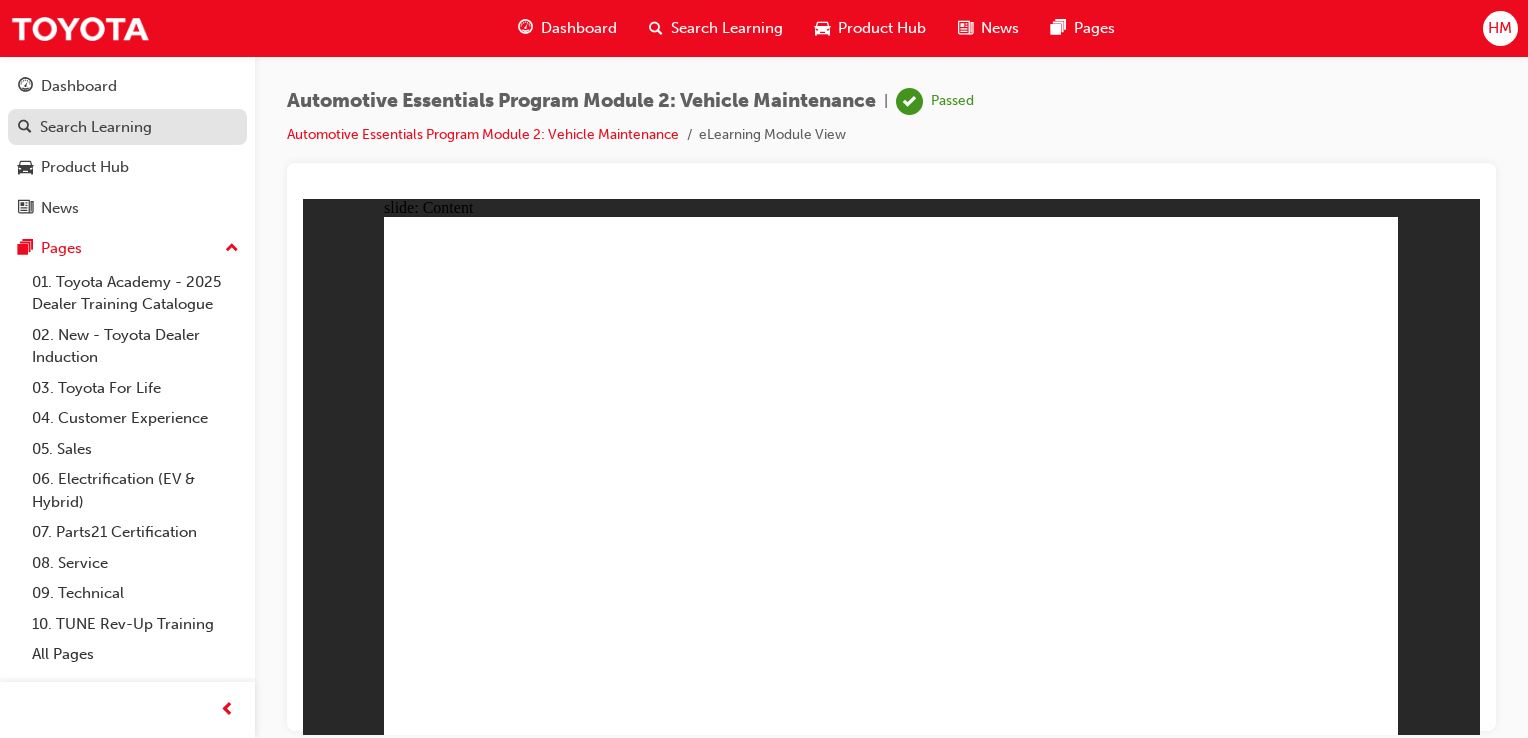 click on "Search Learning" at bounding box center (96, 127) 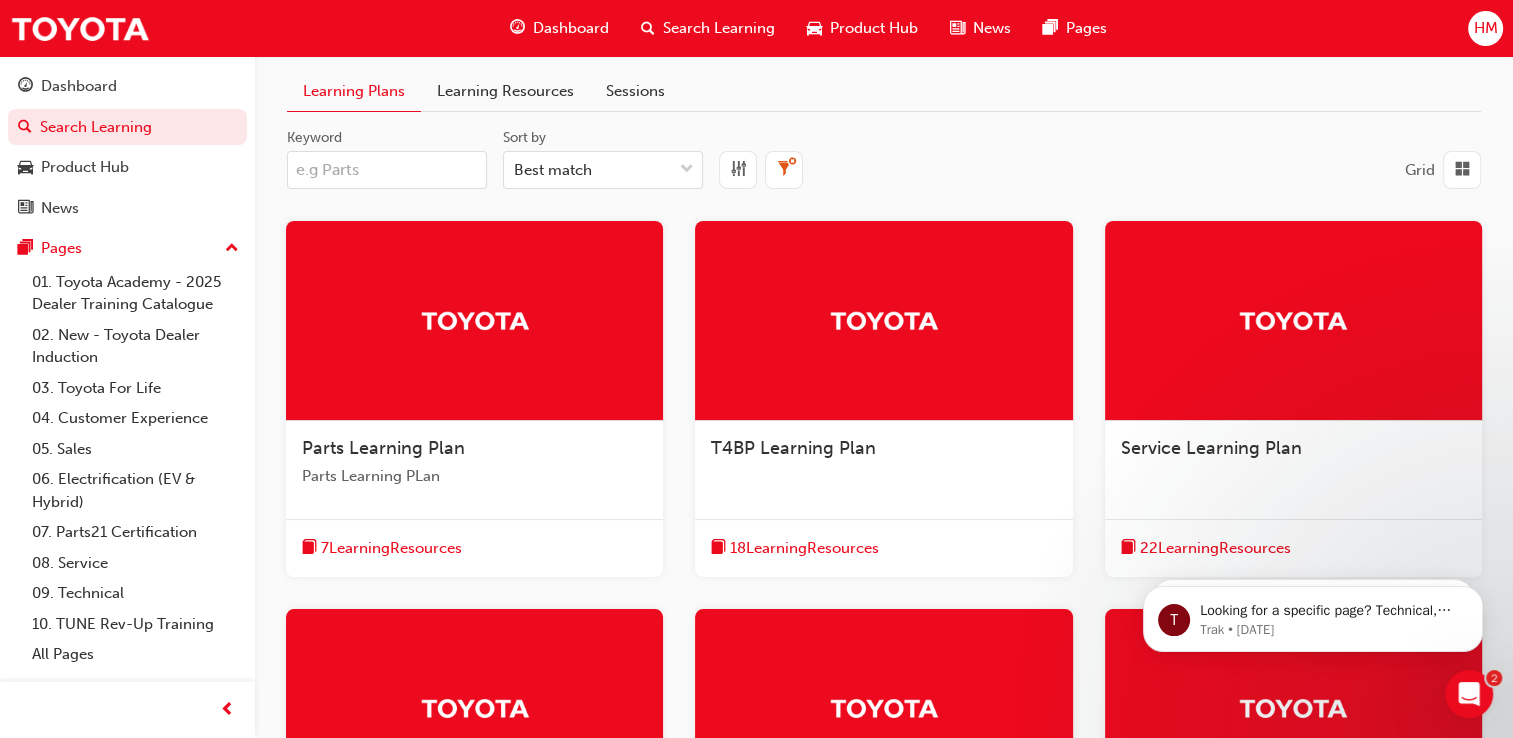 click on "Learning Resources" at bounding box center [505, 91] 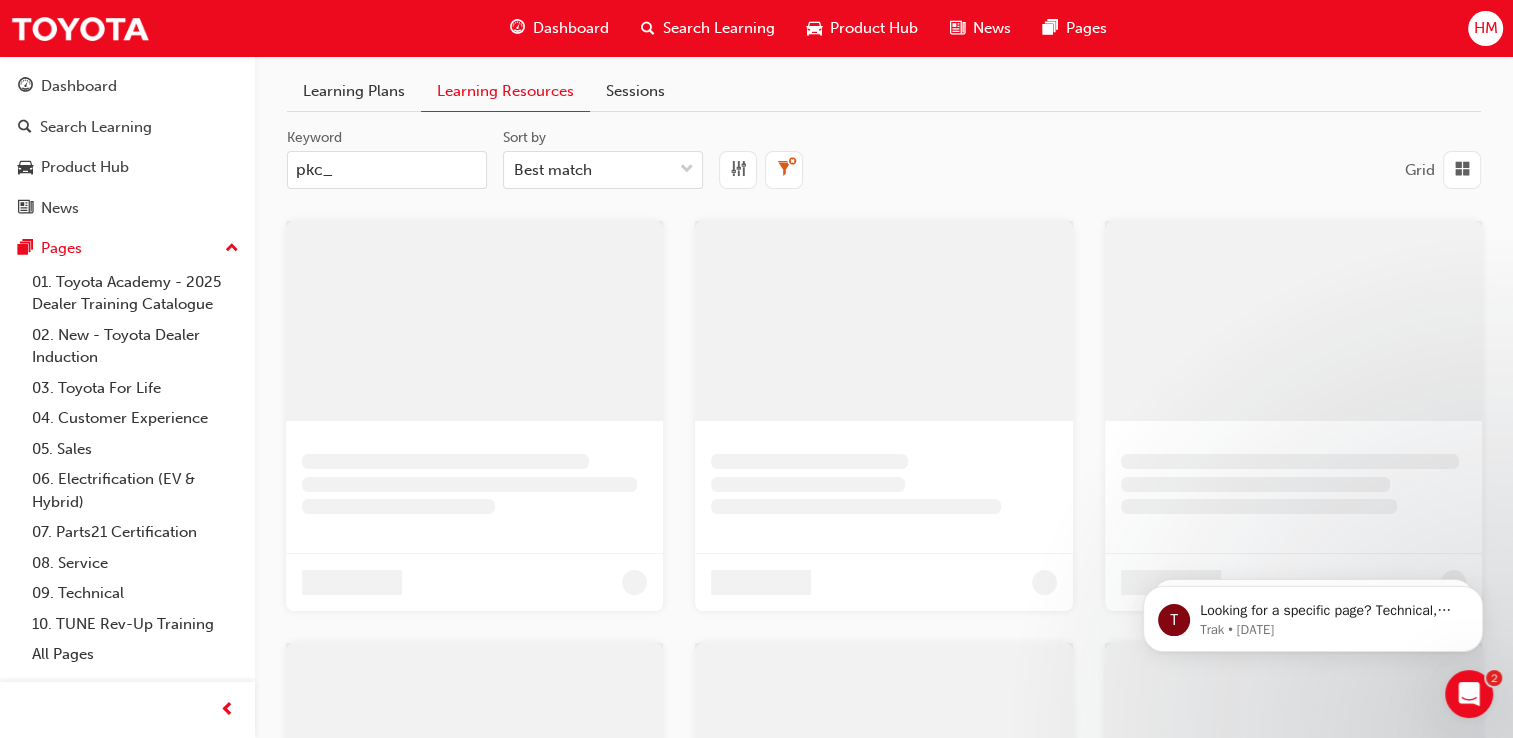 click on "pkc_" at bounding box center [387, 170] 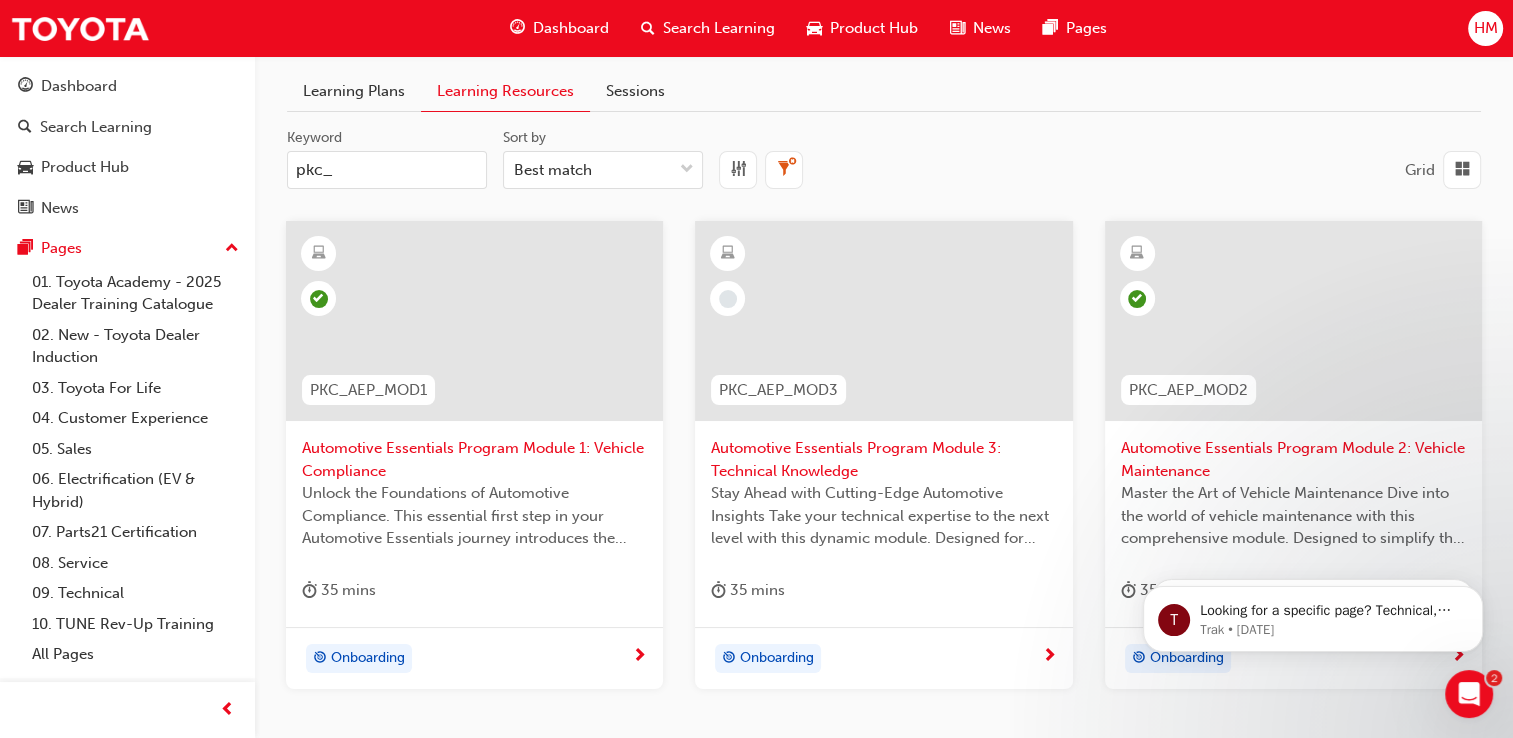 click at bounding box center [883, 321] 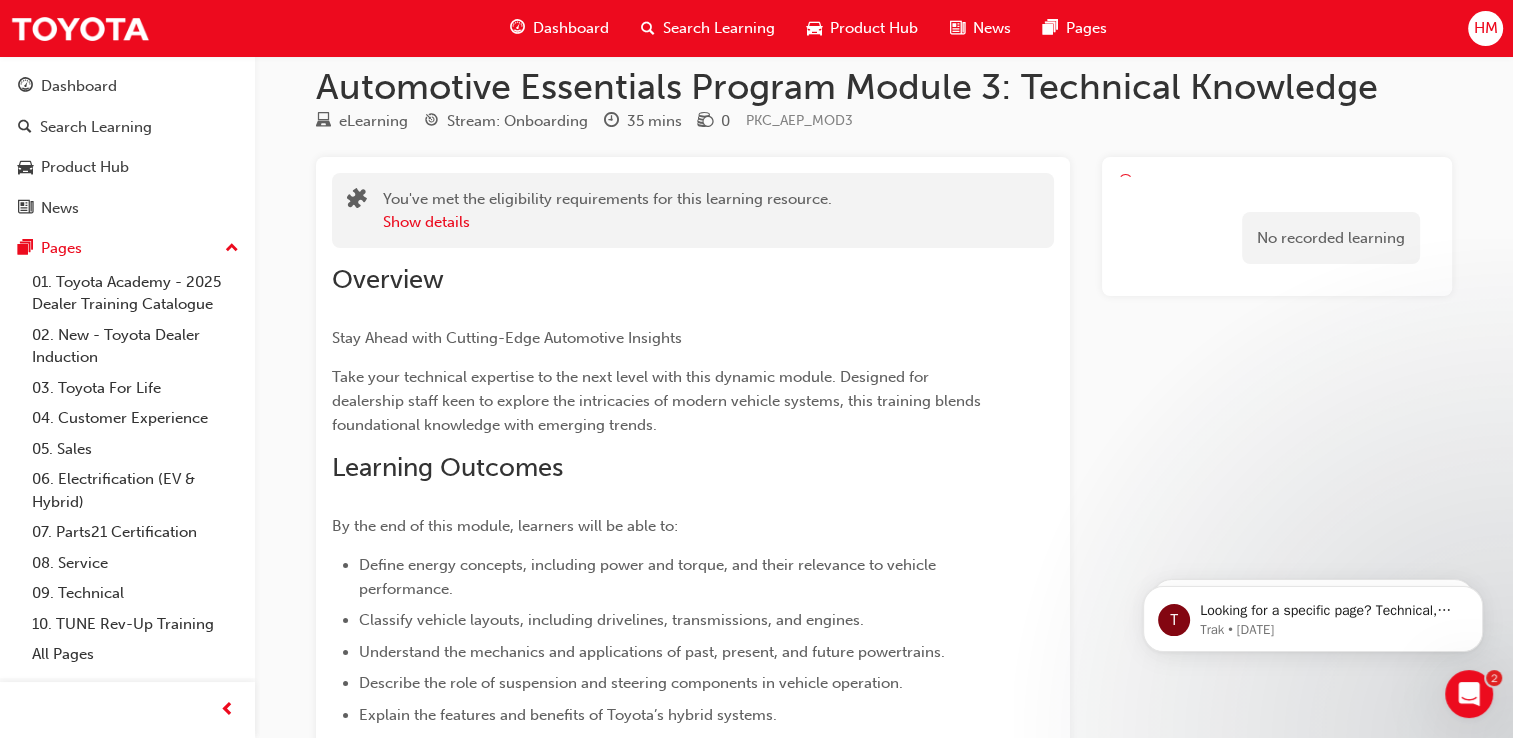 scroll, scrollTop: 0, scrollLeft: 0, axis: both 